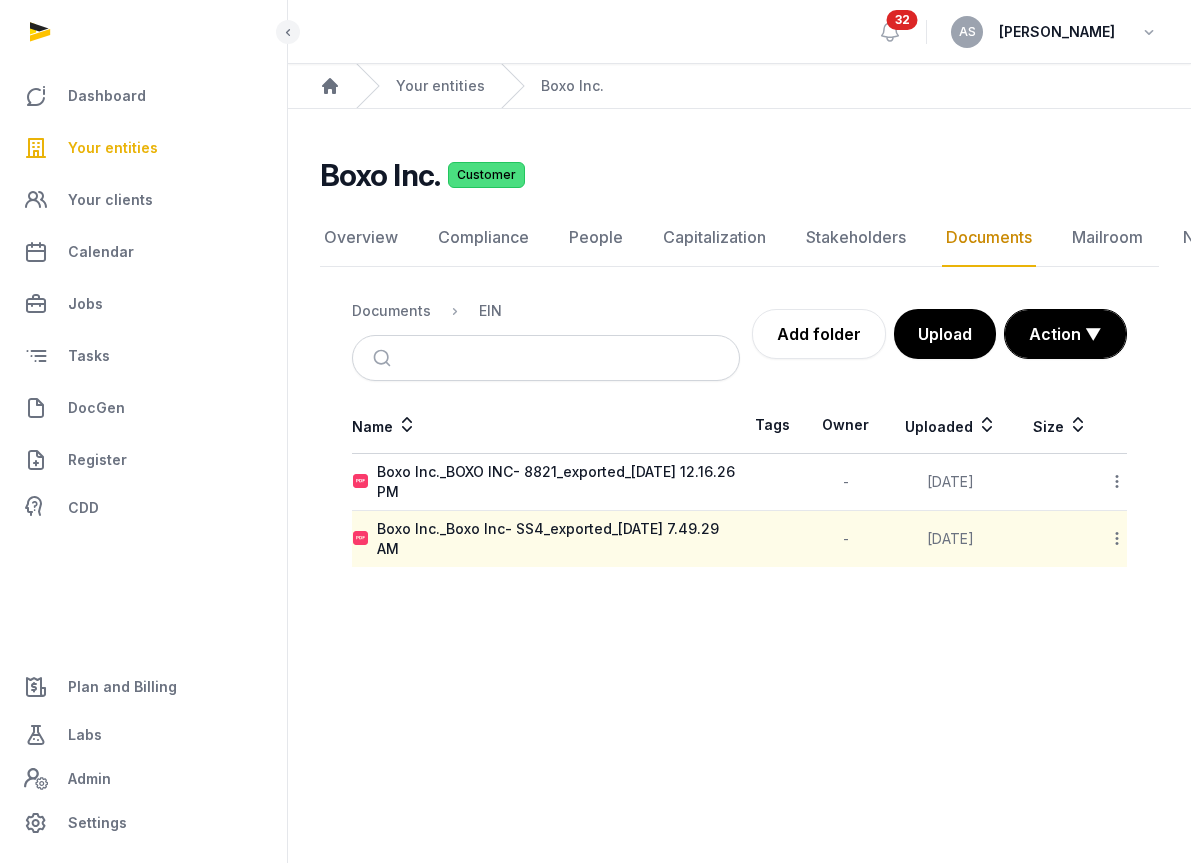 scroll, scrollTop: 0, scrollLeft: 0, axis: both 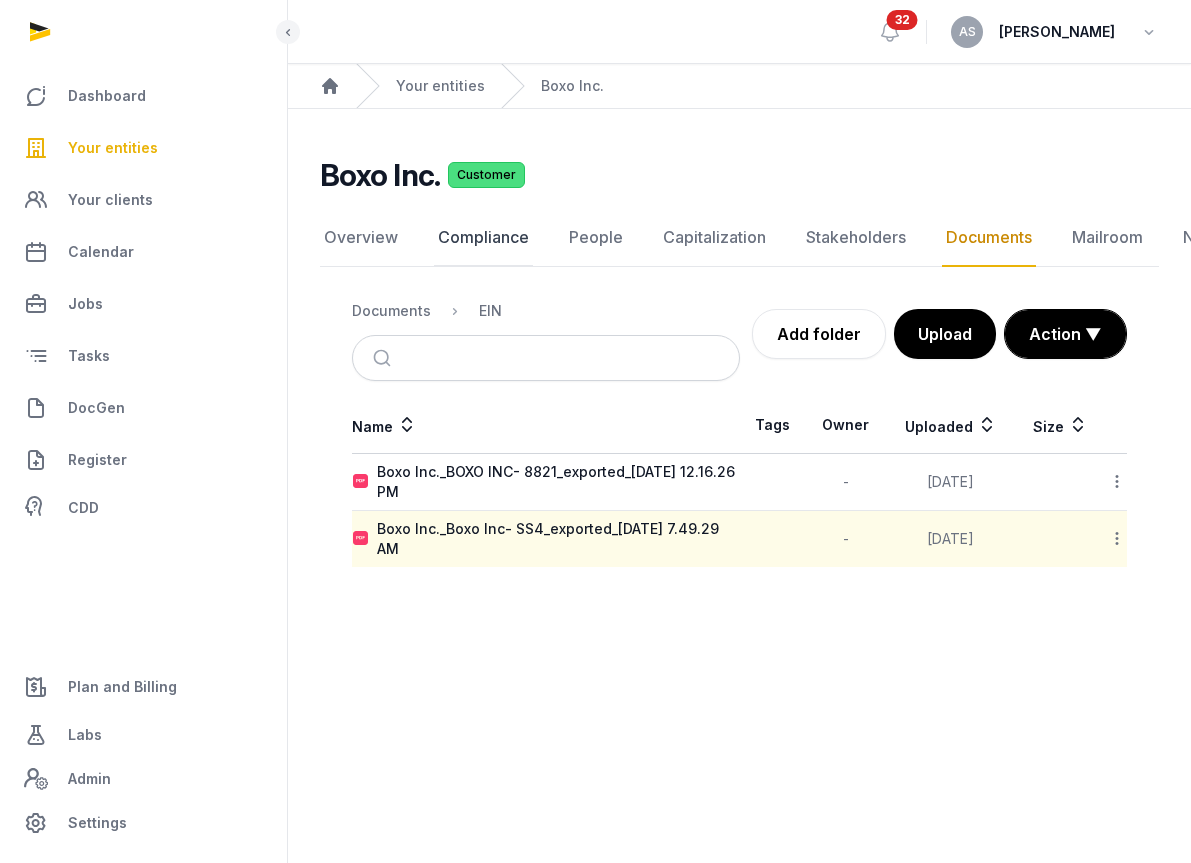 click on "Compliance" 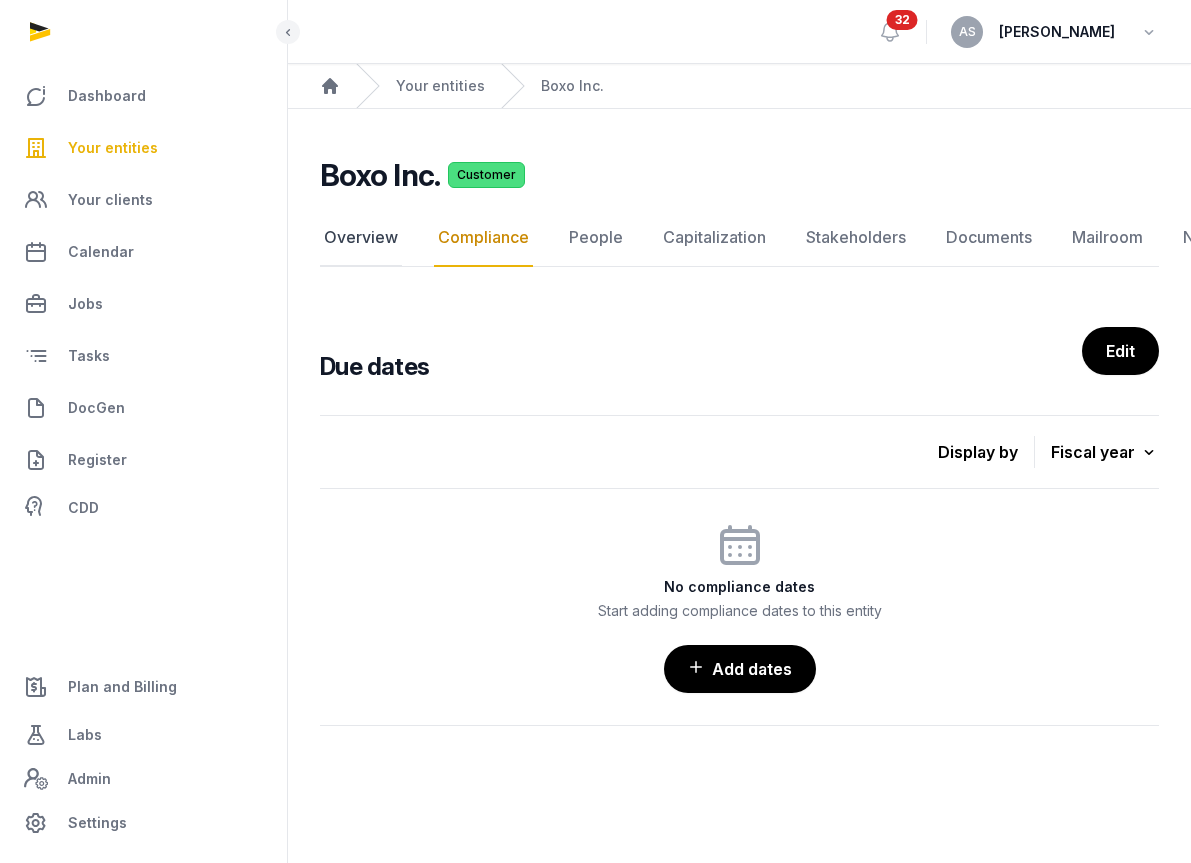 click on "Overview" 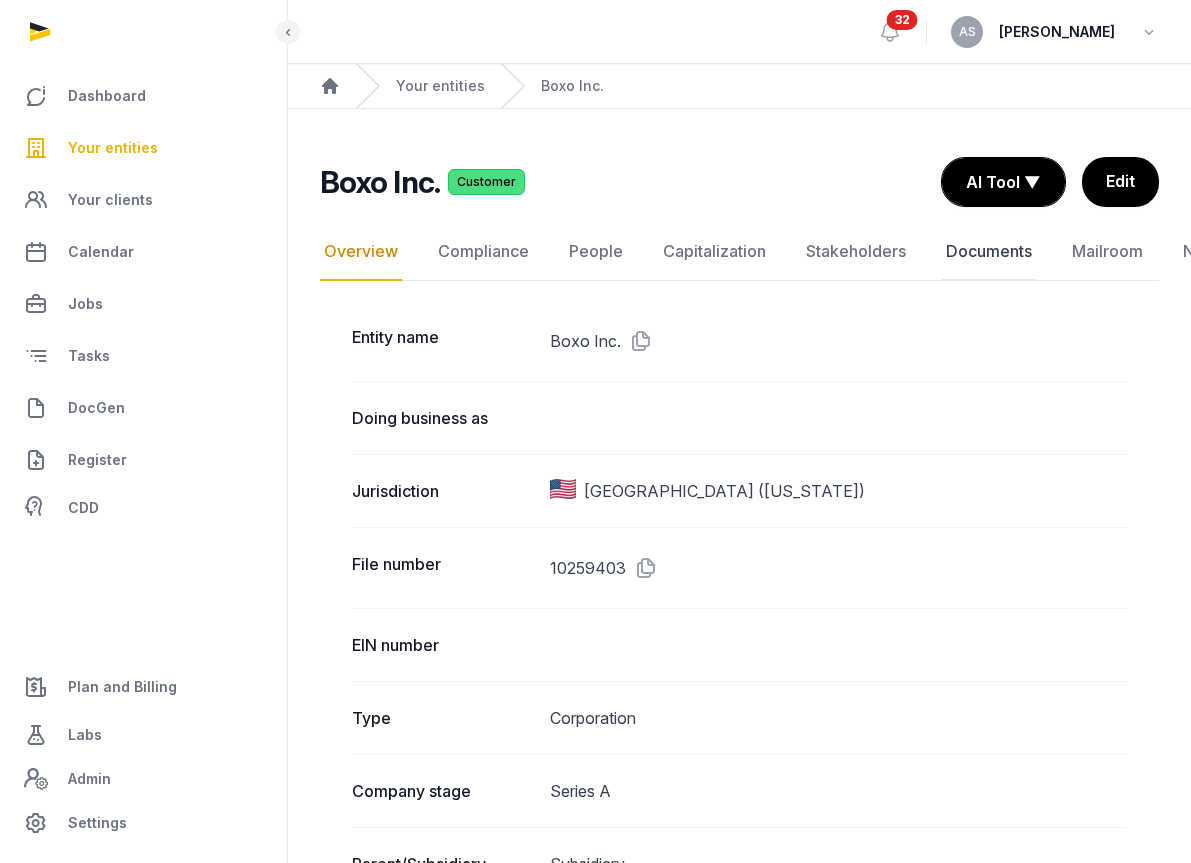 click on "Documents" 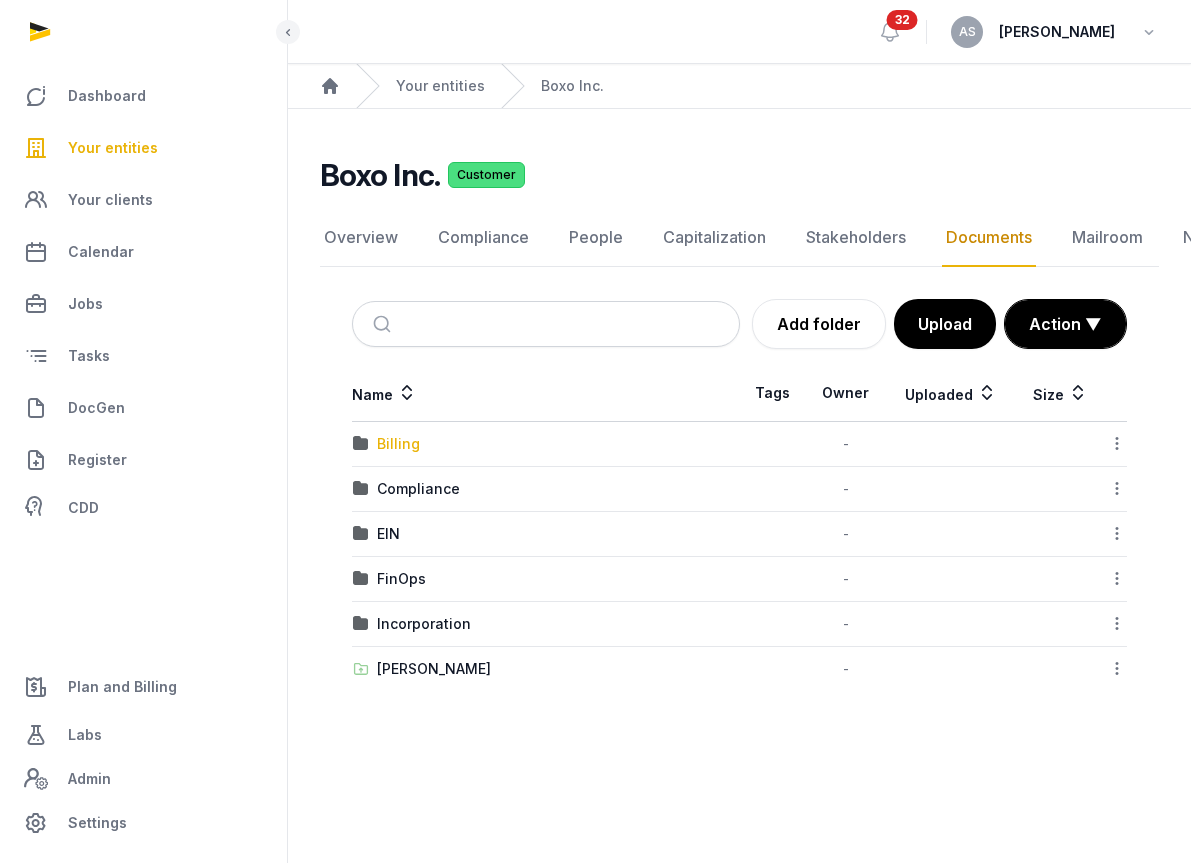 click on "Billing" at bounding box center [398, 444] 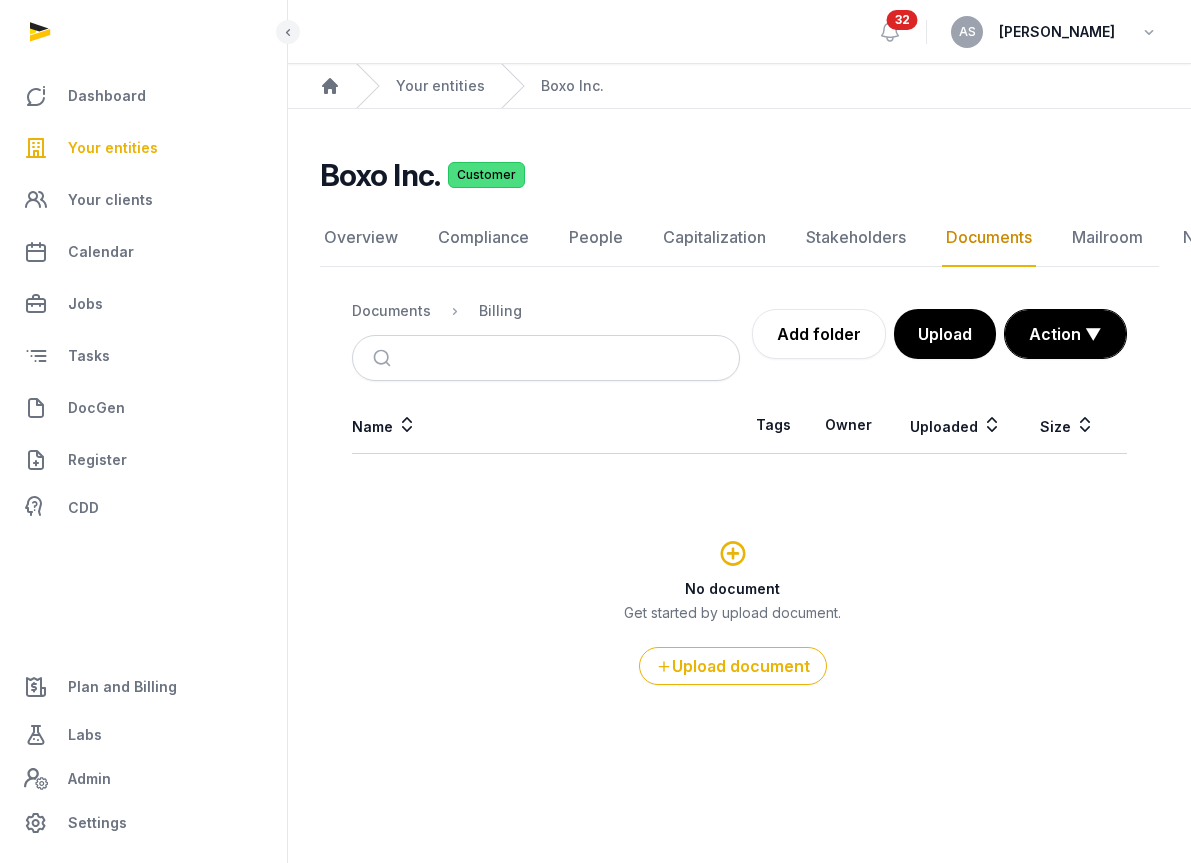 click on "Your entities" at bounding box center (113, 148) 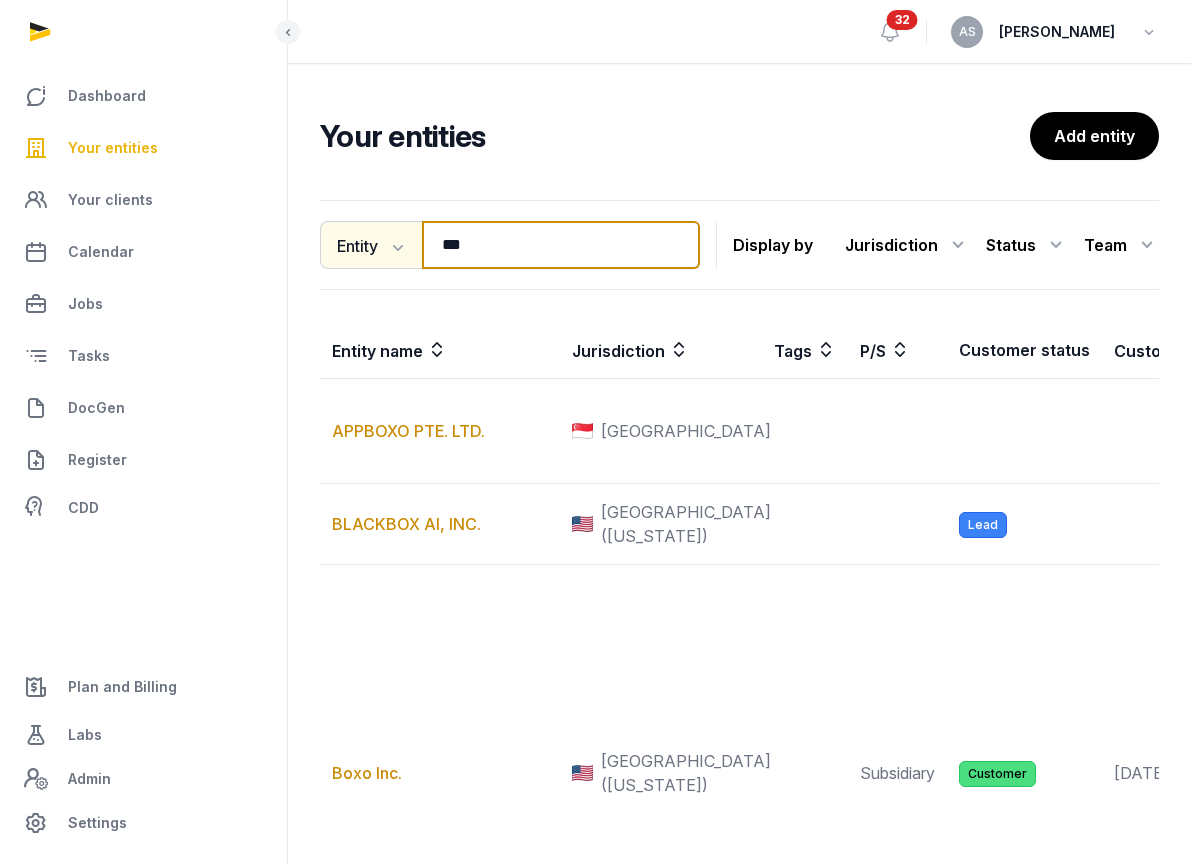 drag, startPoint x: 511, startPoint y: 250, endPoint x: 409, endPoint y: 243, distance: 102.239914 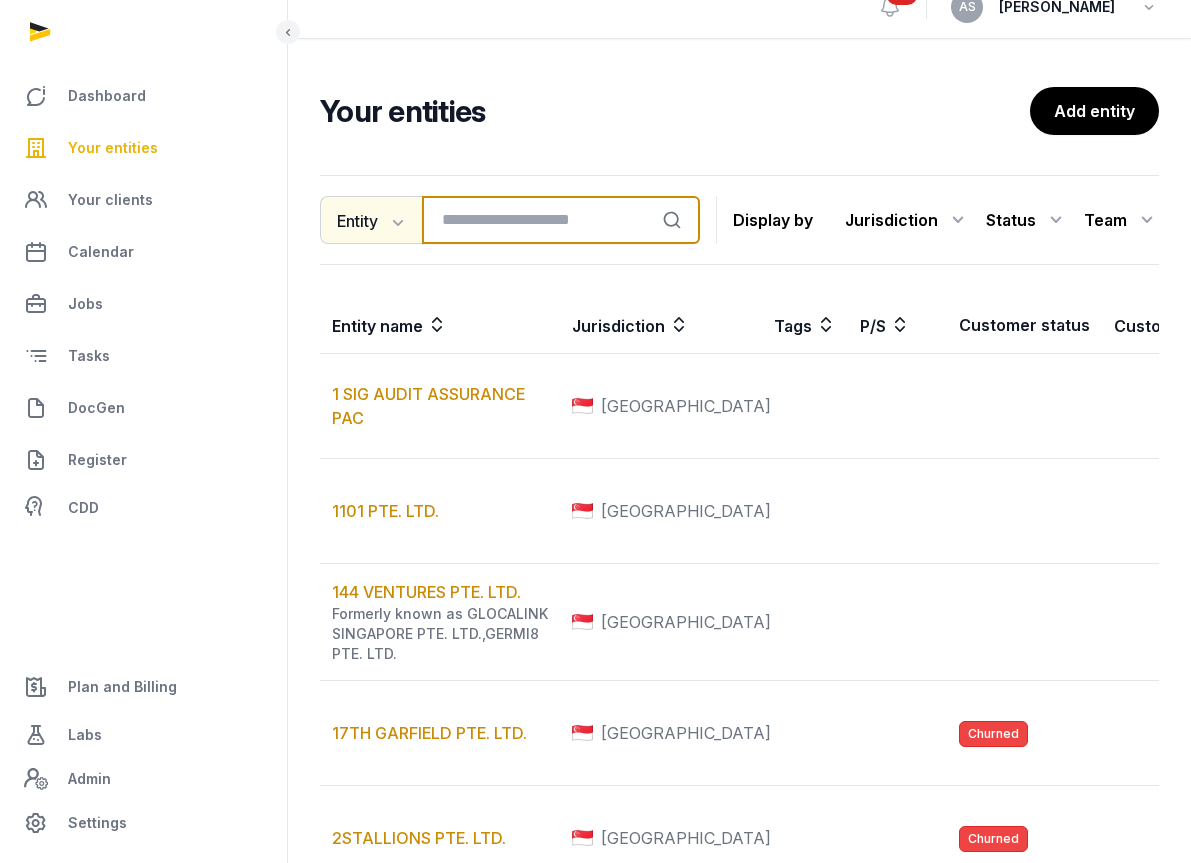 scroll, scrollTop: 21, scrollLeft: 0, axis: vertical 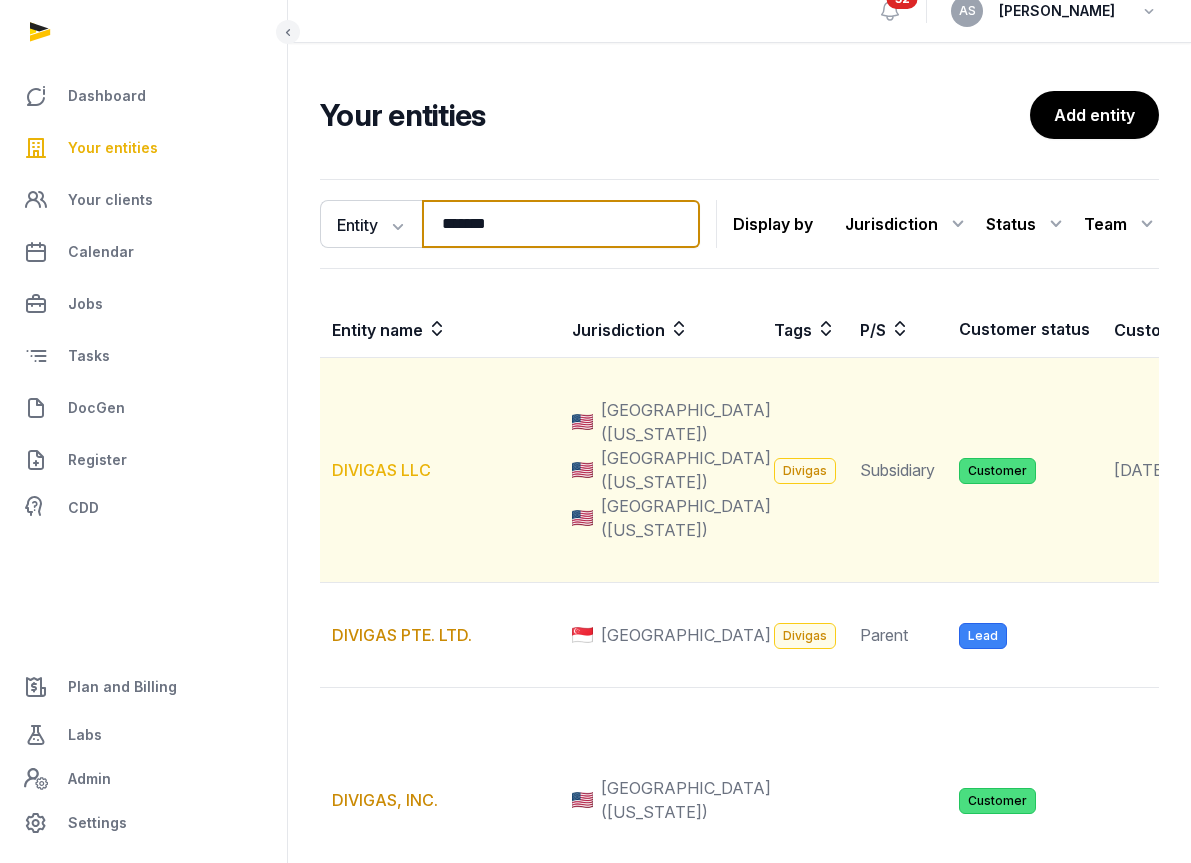type on "*******" 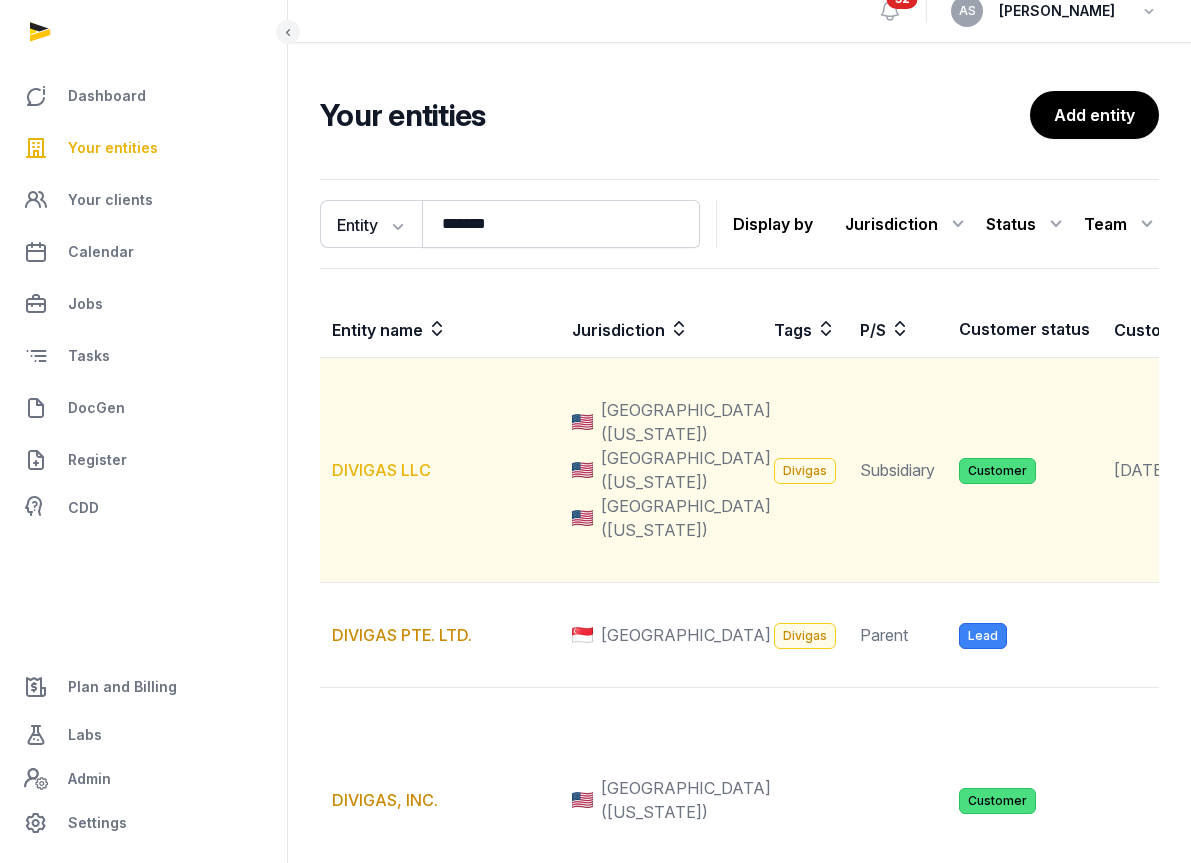 click on "DIVIGAS LLC" at bounding box center [381, 470] 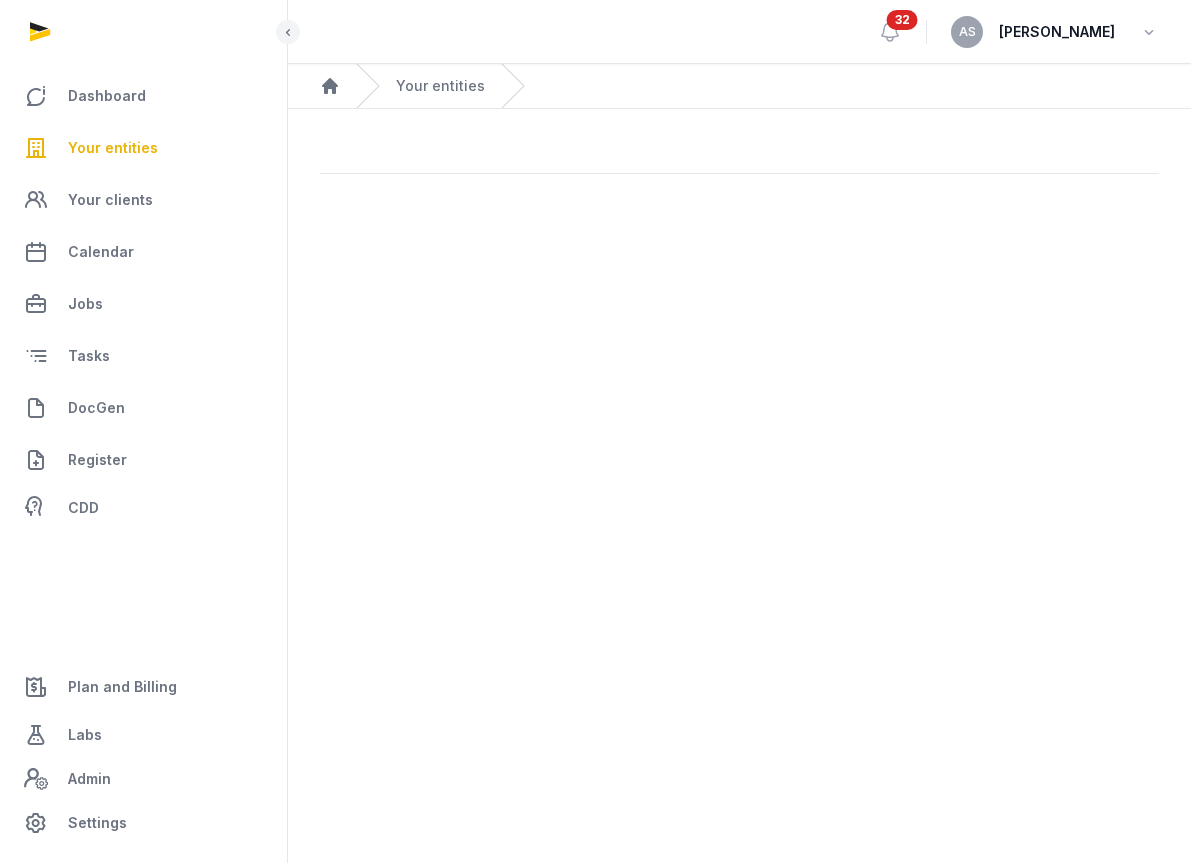 scroll, scrollTop: 0, scrollLeft: 0, axis: both 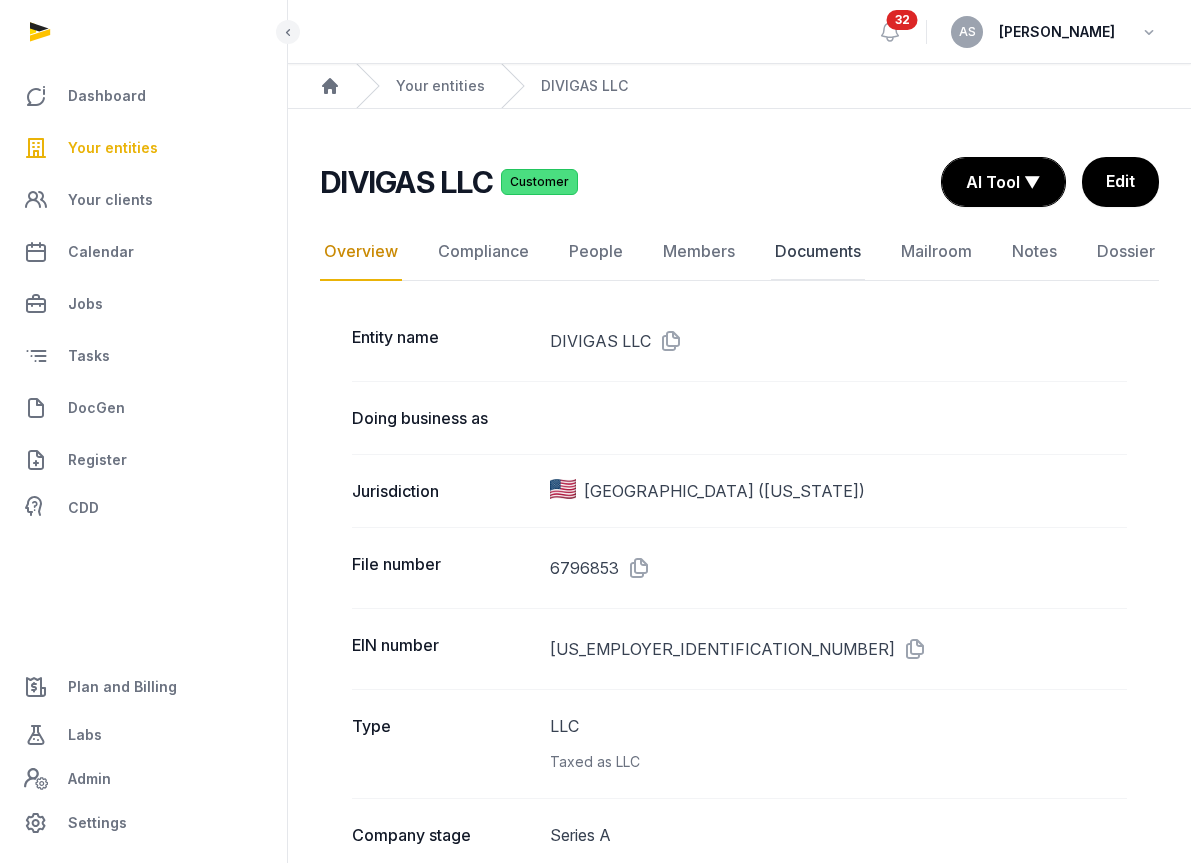 click on "Documents" 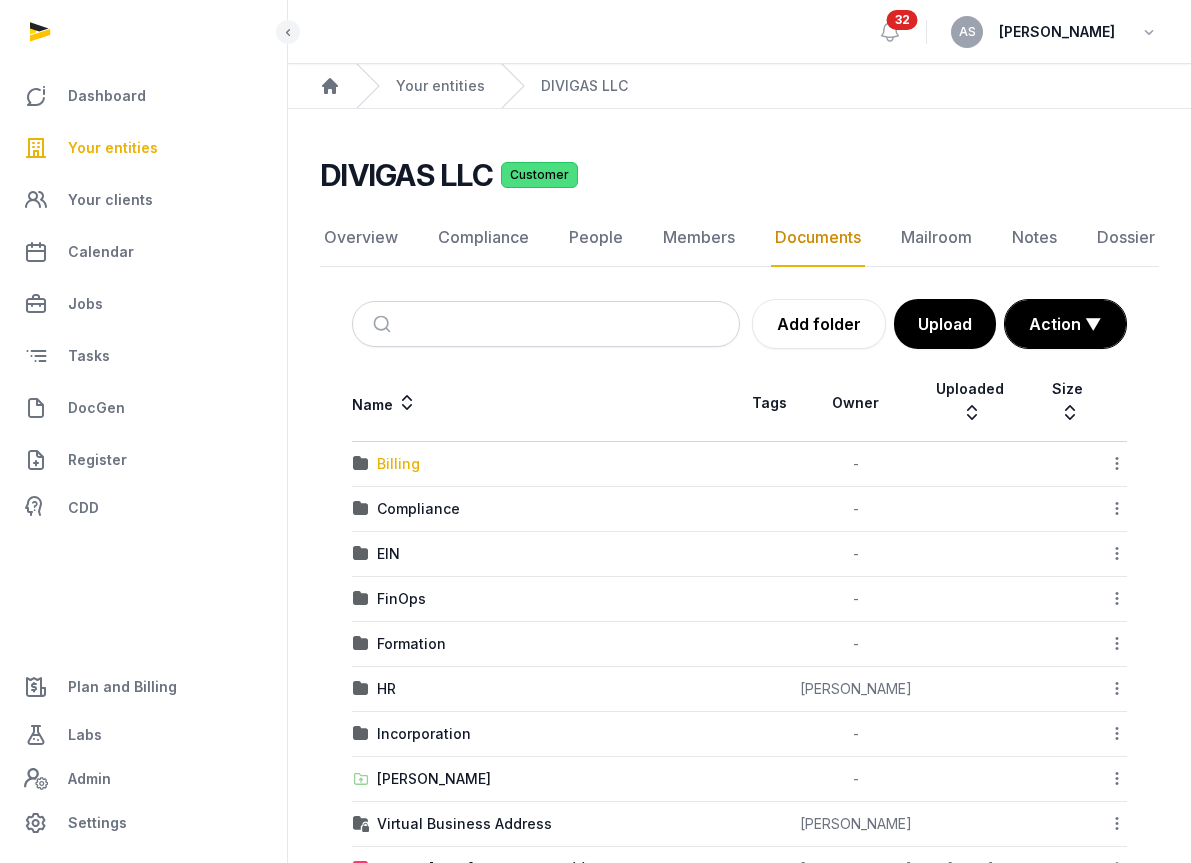 click on "Billing" at bounding box center (398, 464) 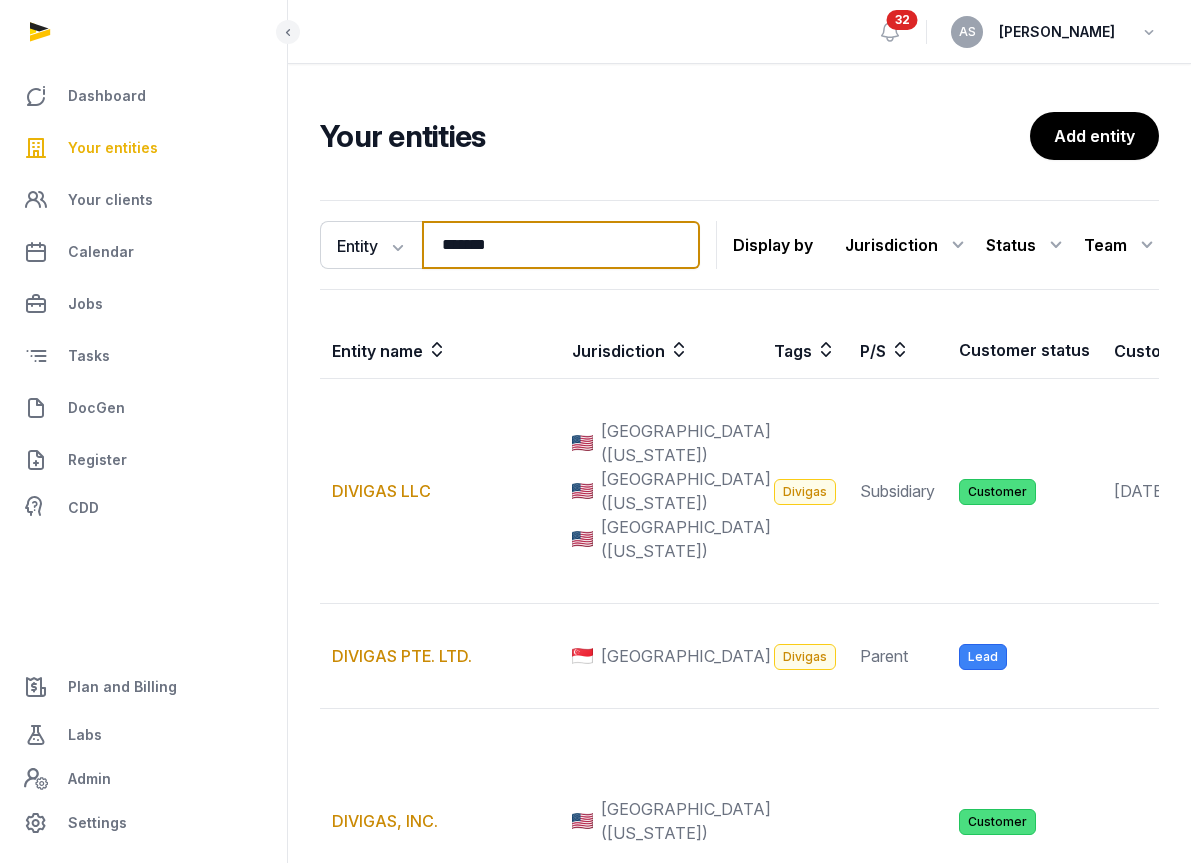 click on "*******" at bounding box center [561, 245] 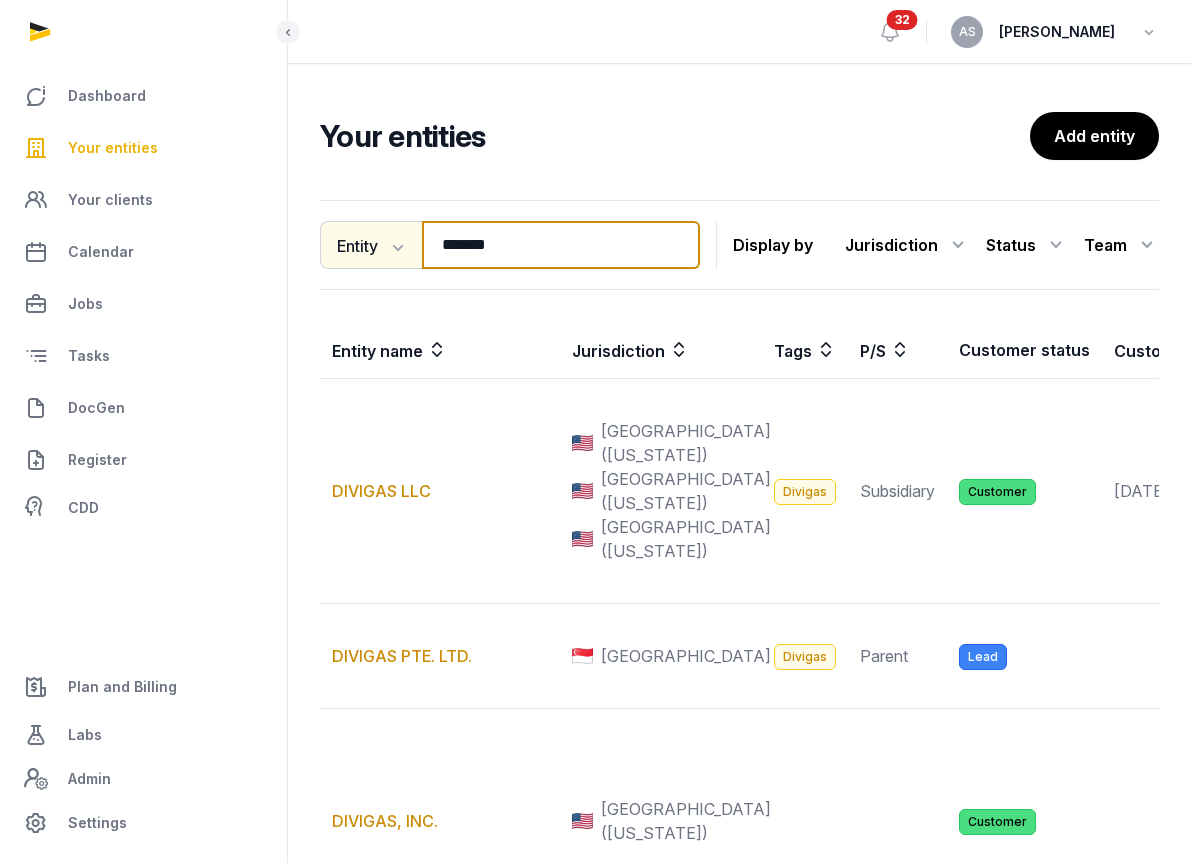 drag, startPoint x: 540, startPoint y: 238, endPoint x: 418, endPoint y: 236, distance: 122.016396 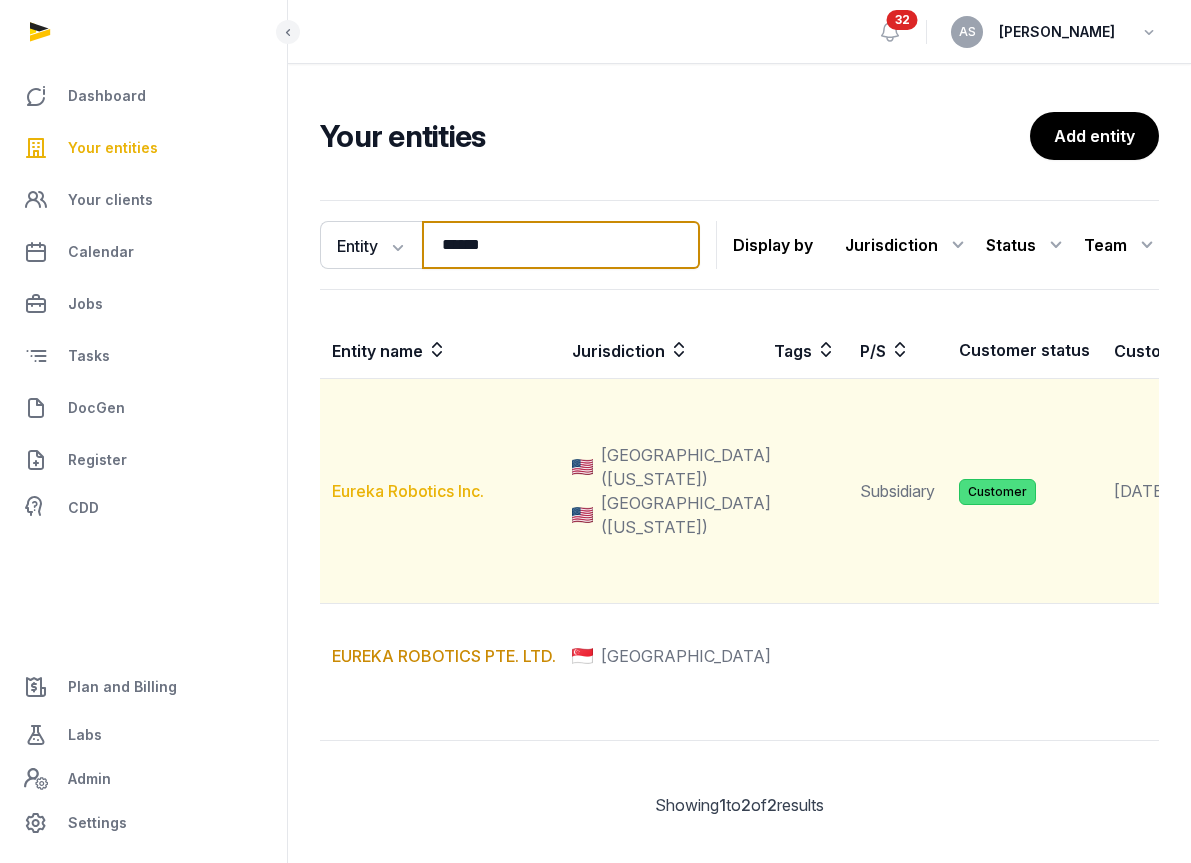 type on "******" 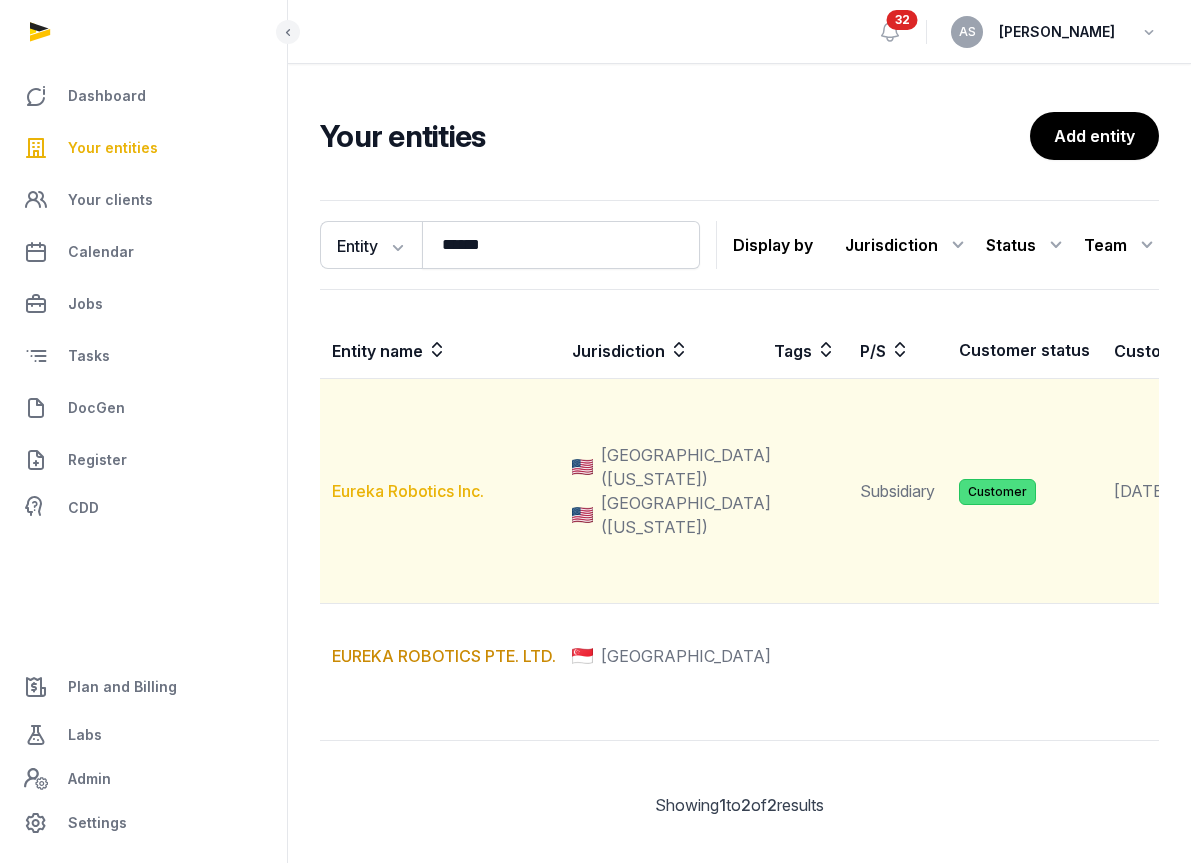 click on "Eureka Robotics Inc." at bounding box center [408, 491] 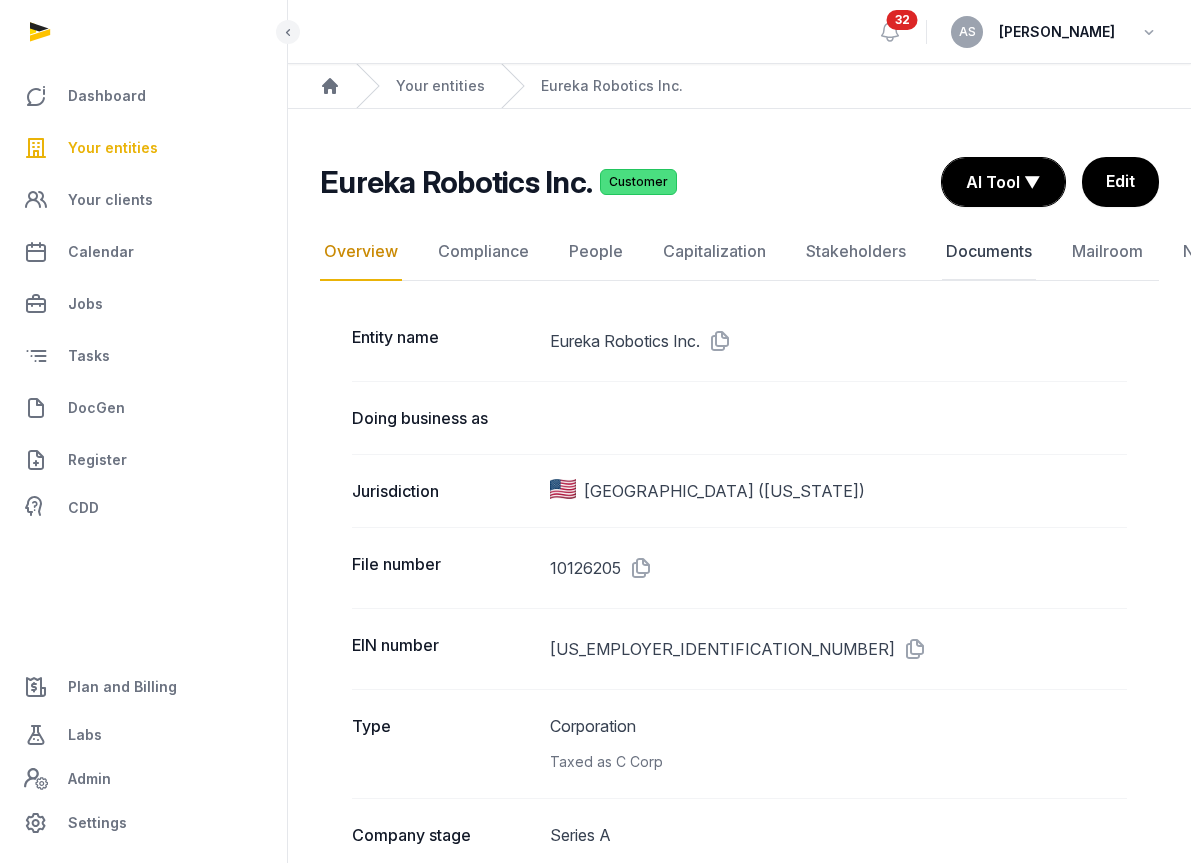 click on "Documents" 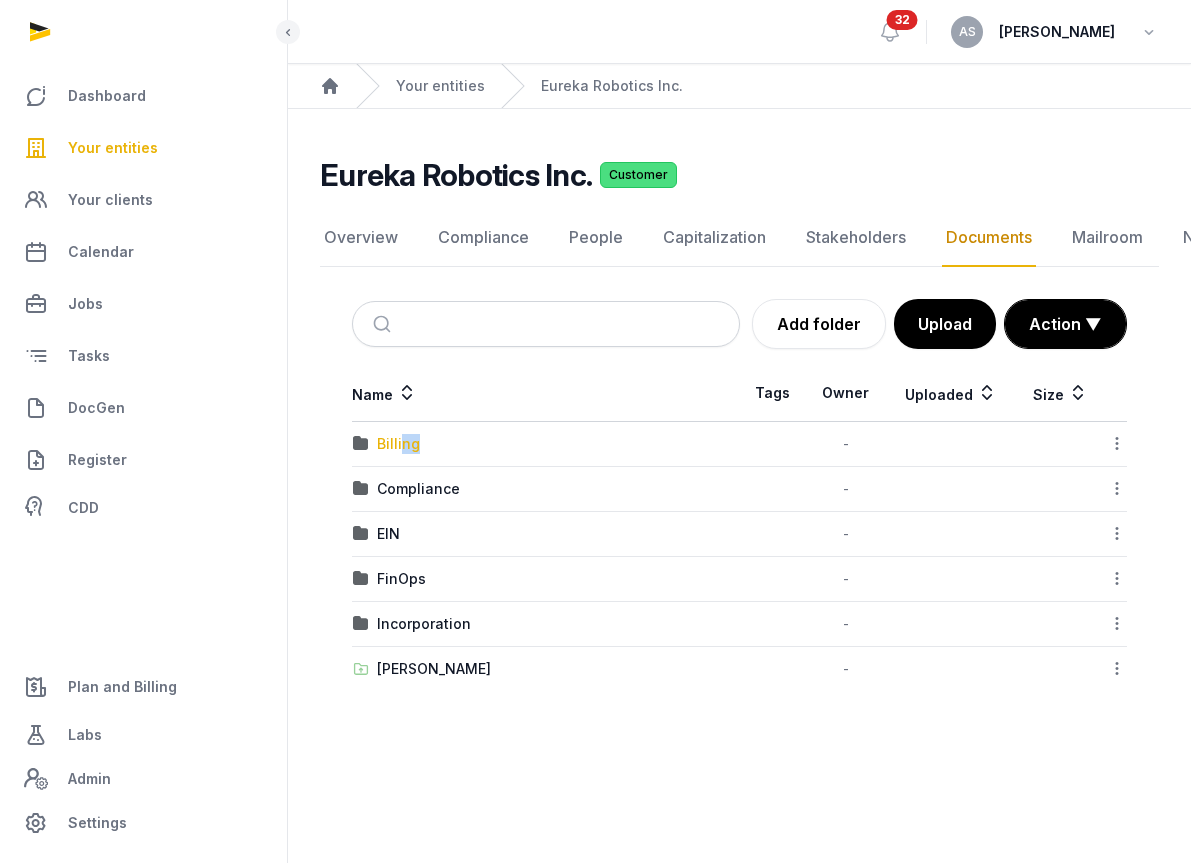 click on "Billing" at bounding box center [546, 444] 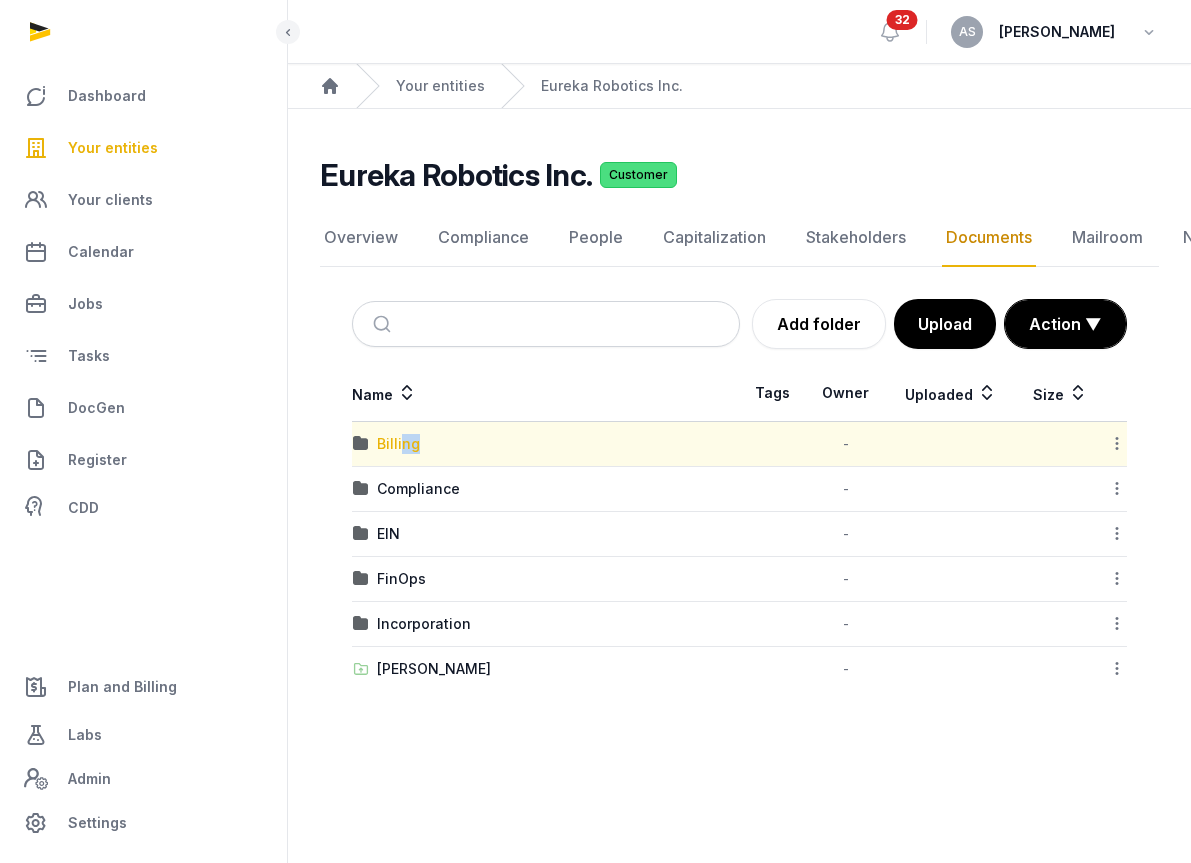 click on "Billing" at bounding box center [398, 444] 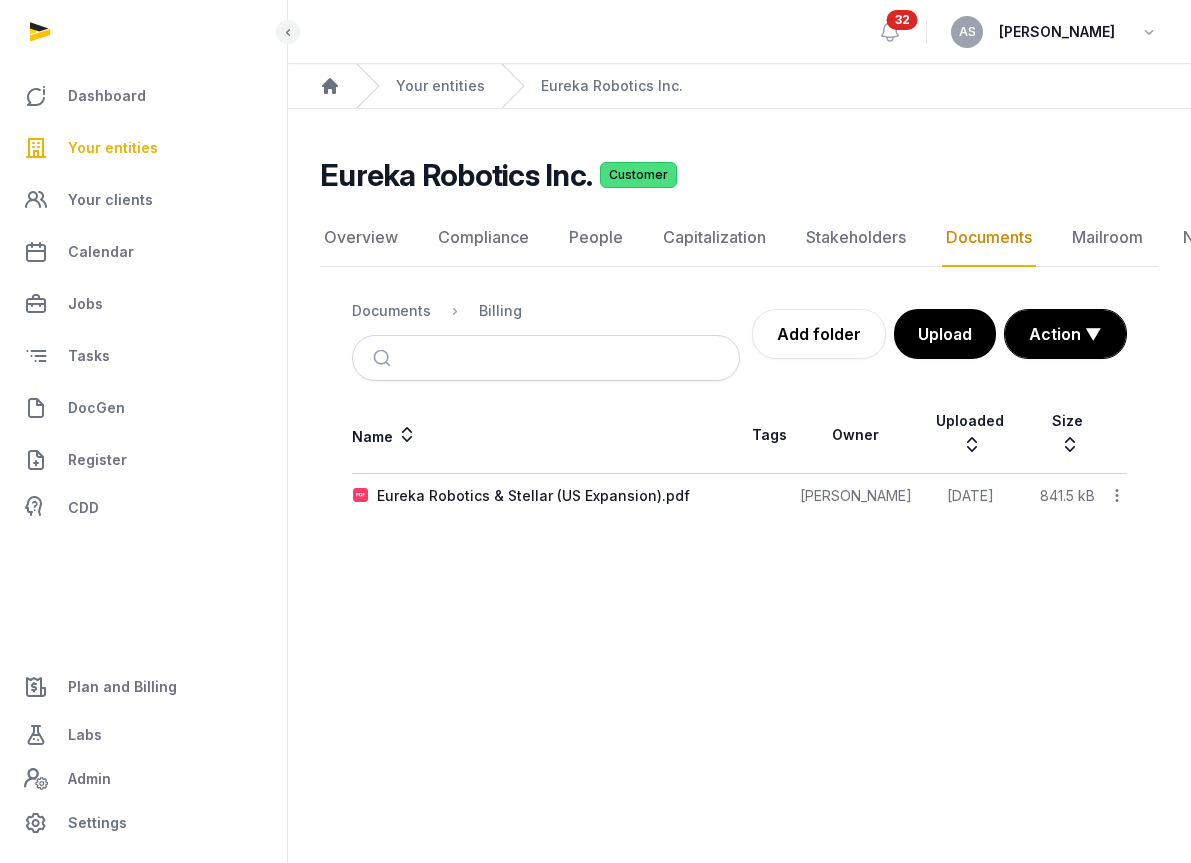 click on "Your entities" at bounding box center (113, 148) 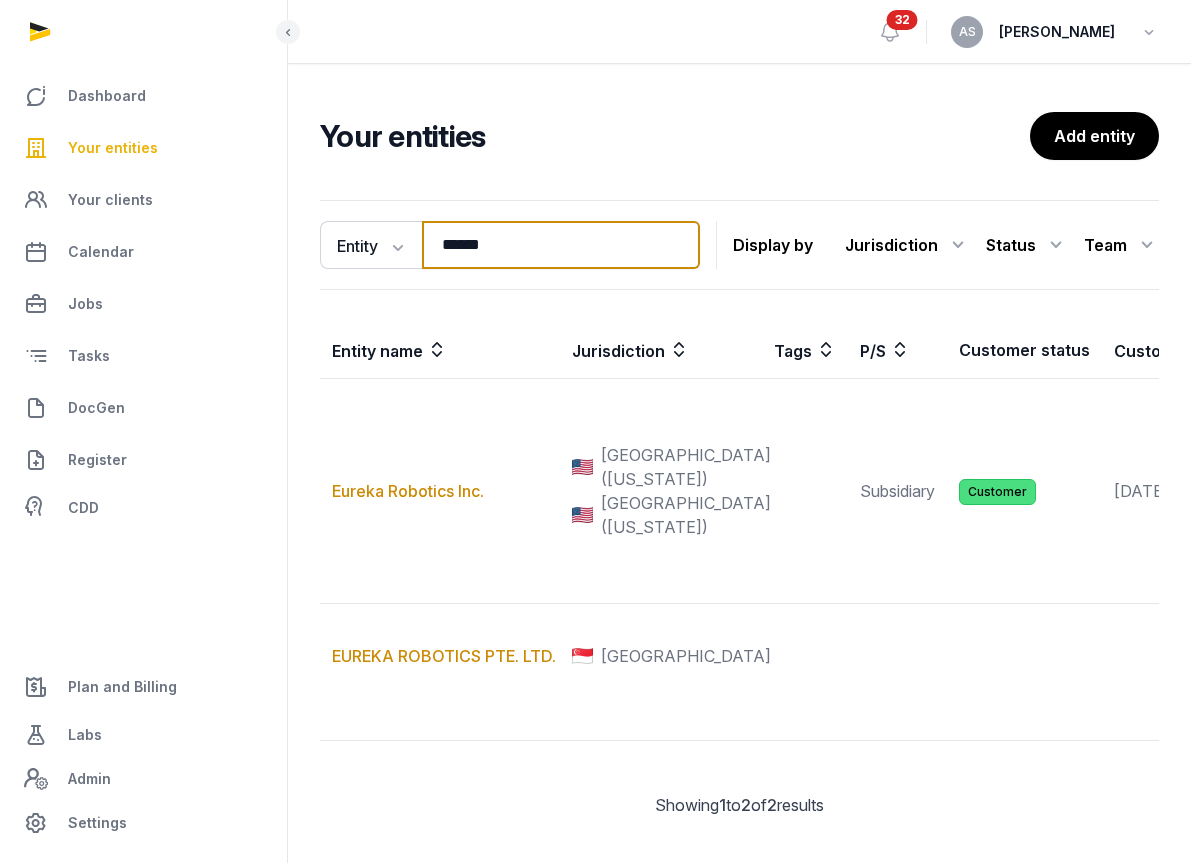 click on "******" at bounding box center [561, 245] 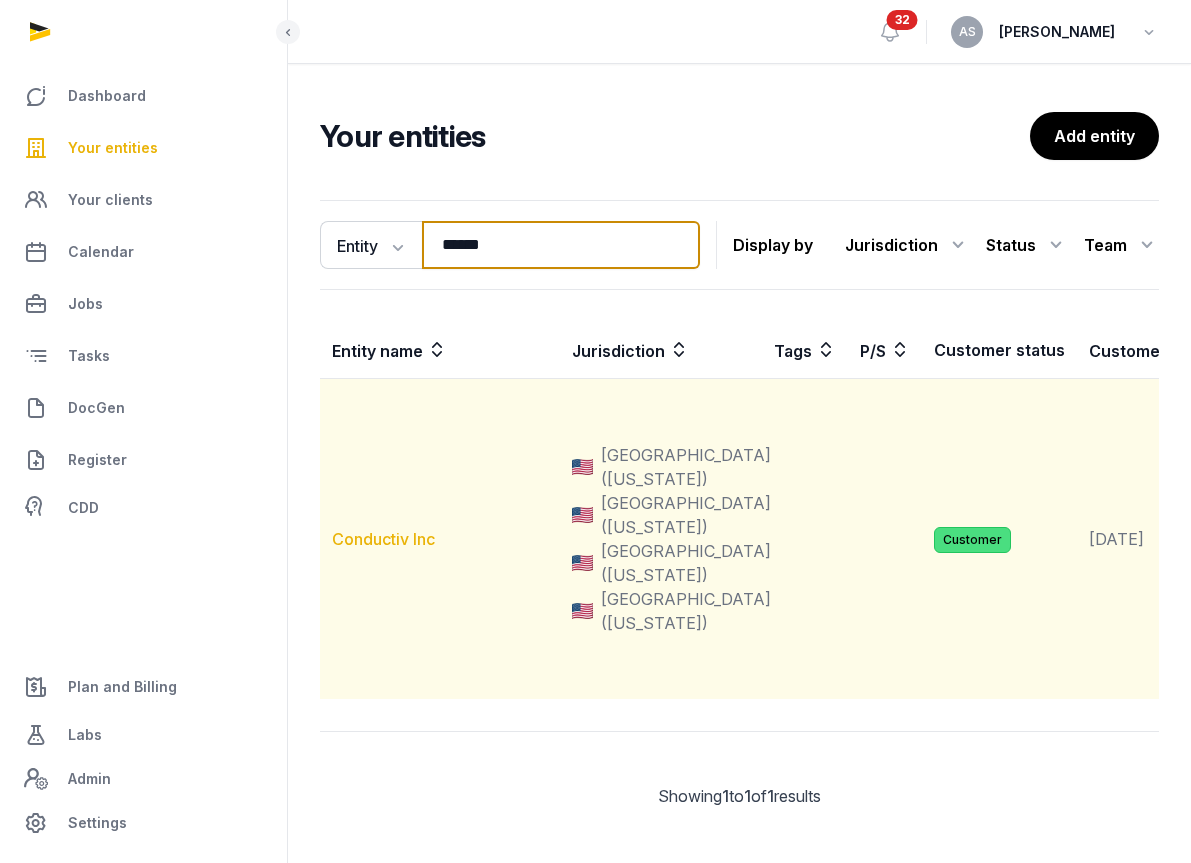 type on "******" 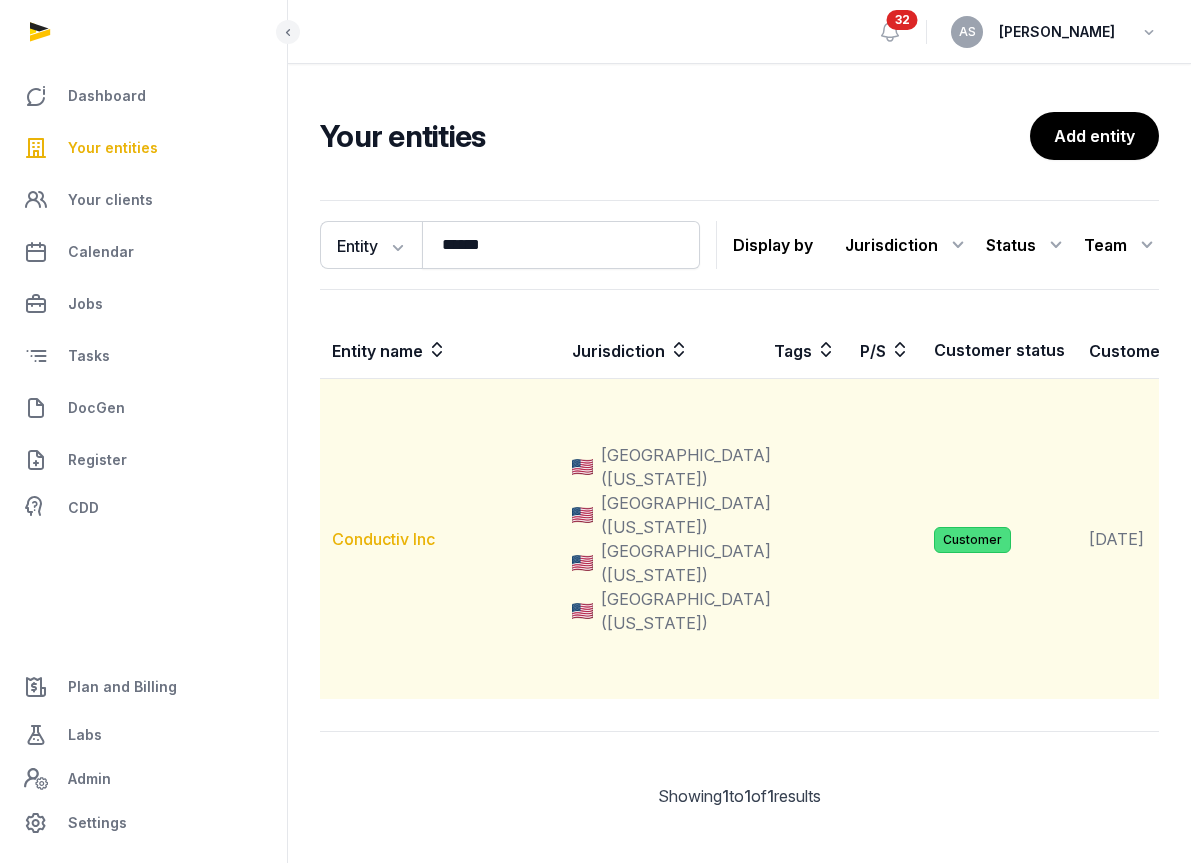 click on "Conductiv Inc" at bounding box center [383, 539] 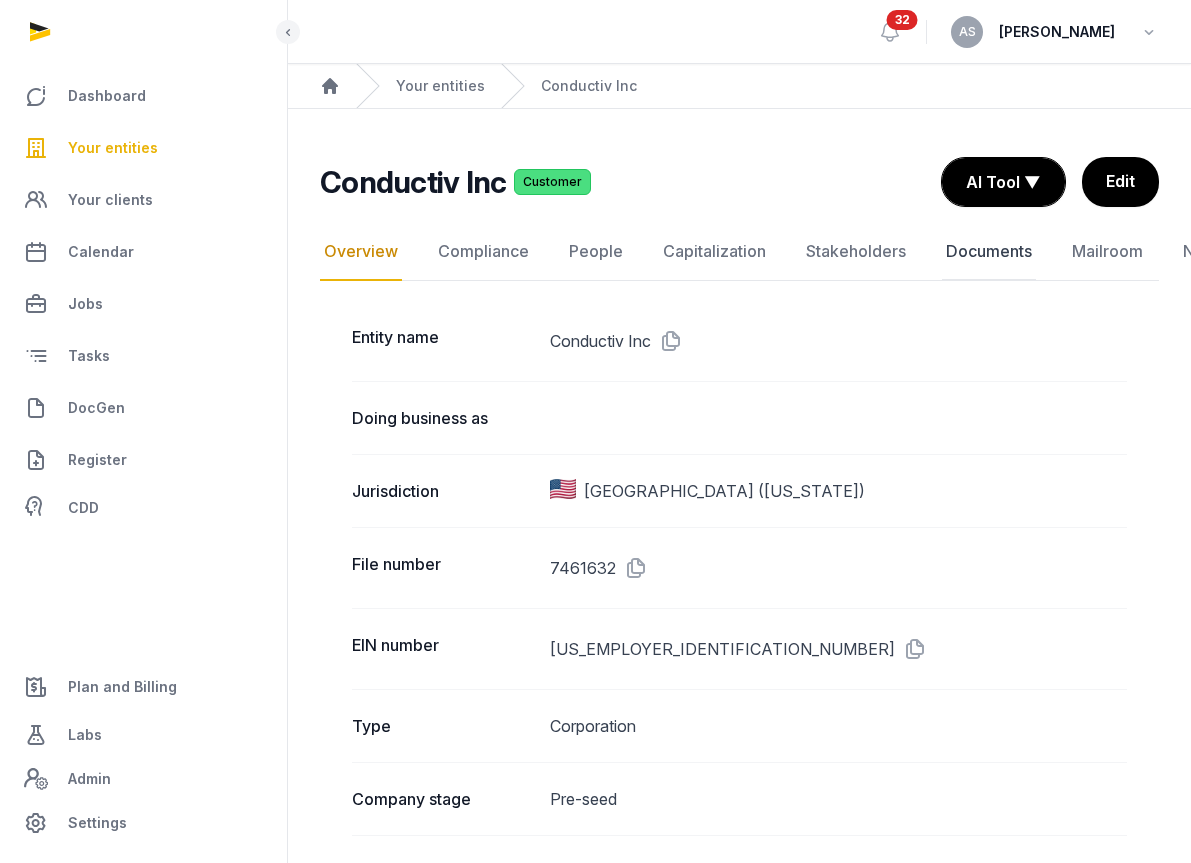 click on "Documents" 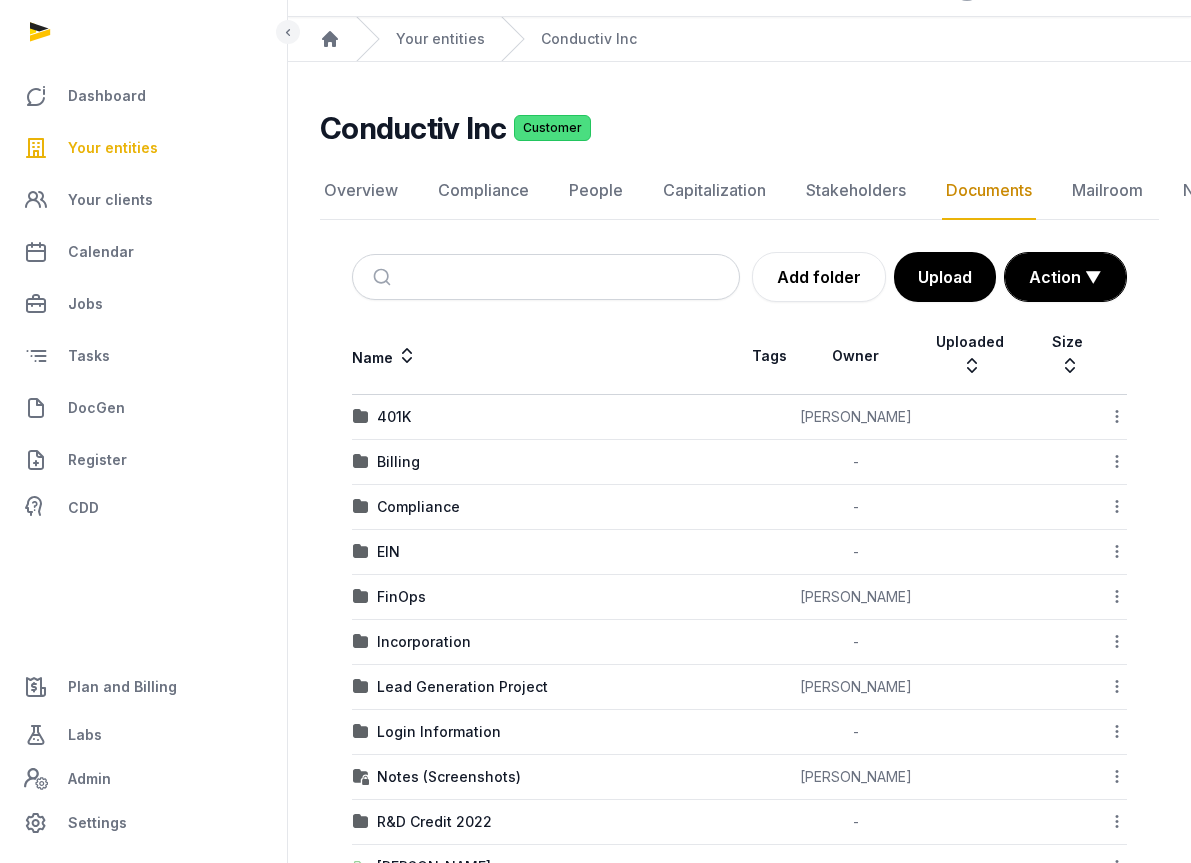scroll, scrollTop: 74, scrollLeft: 0, axis: vertical 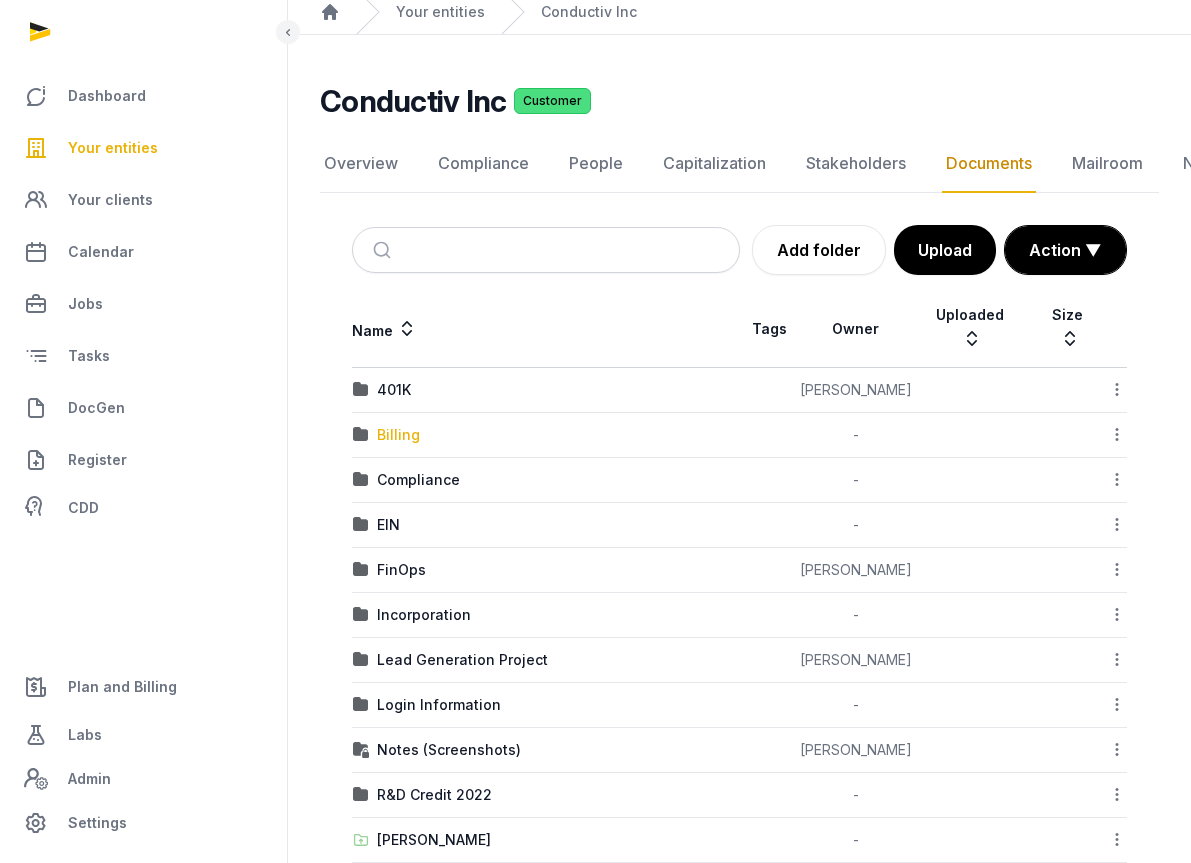 click on "Billing" at bounding box center [398, 435] 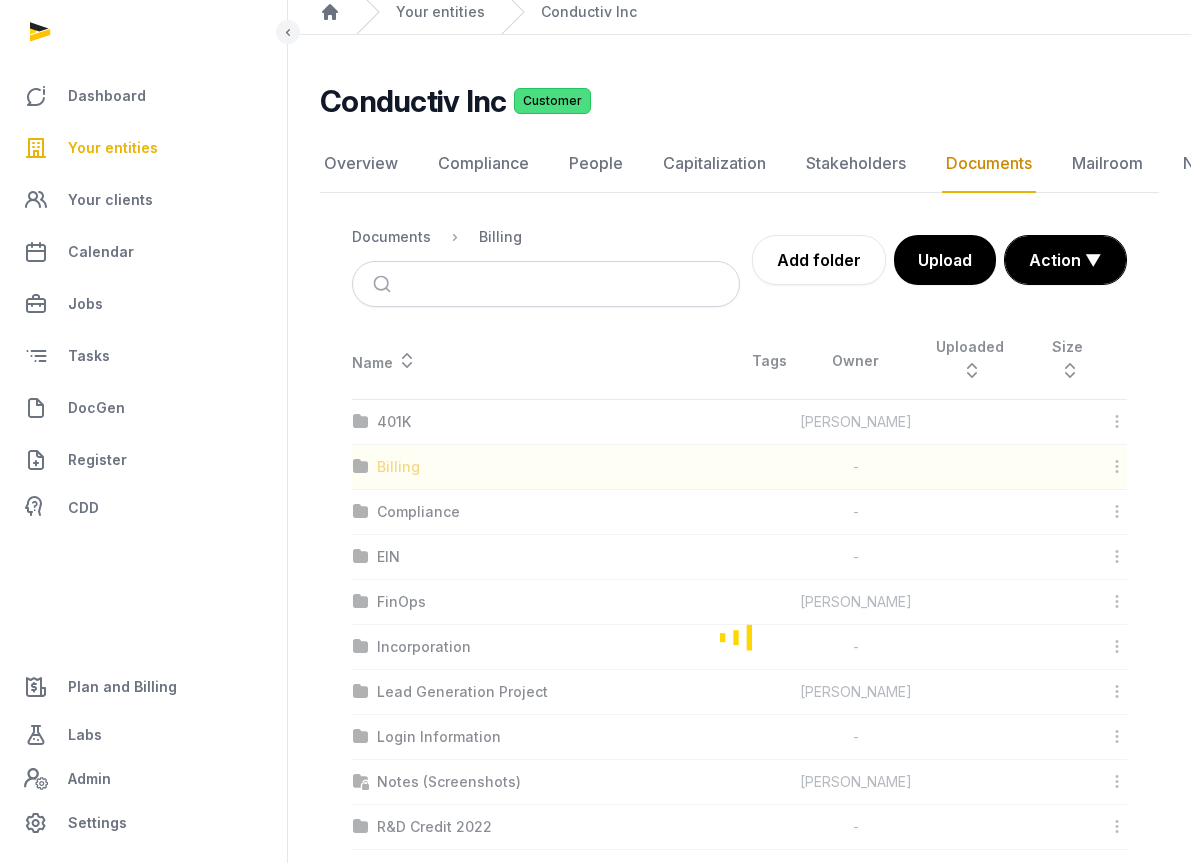 scroll, scrollTop: 0, scrollLeft: 0, axis: both 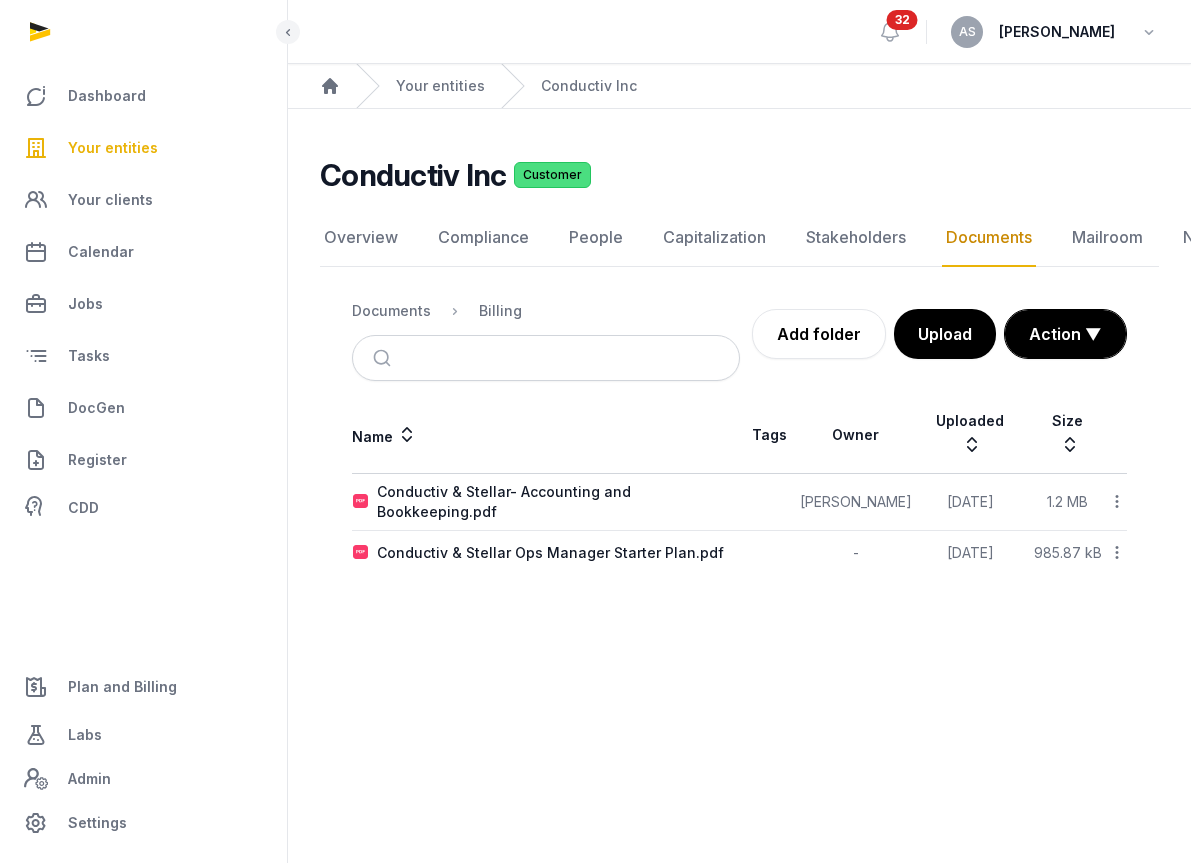 click at bounding box center [1117, 553] 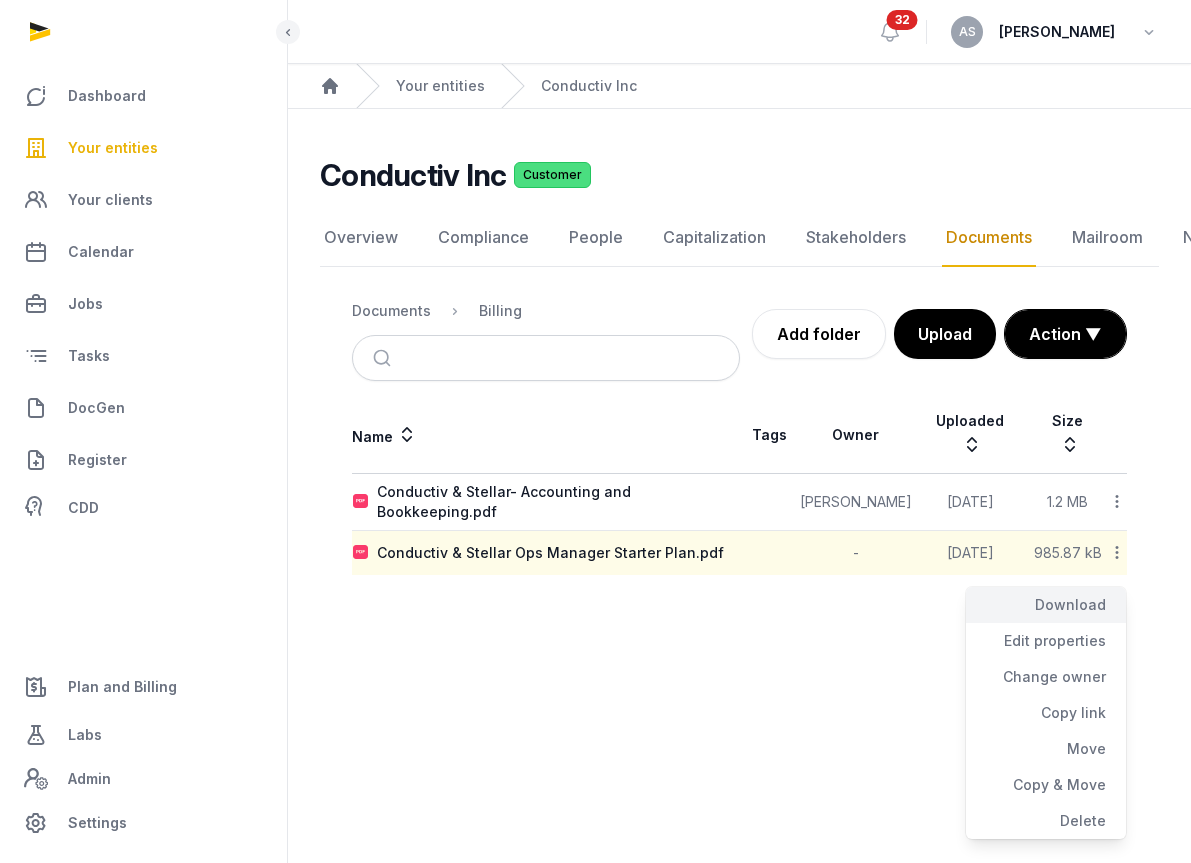 click on "Download" 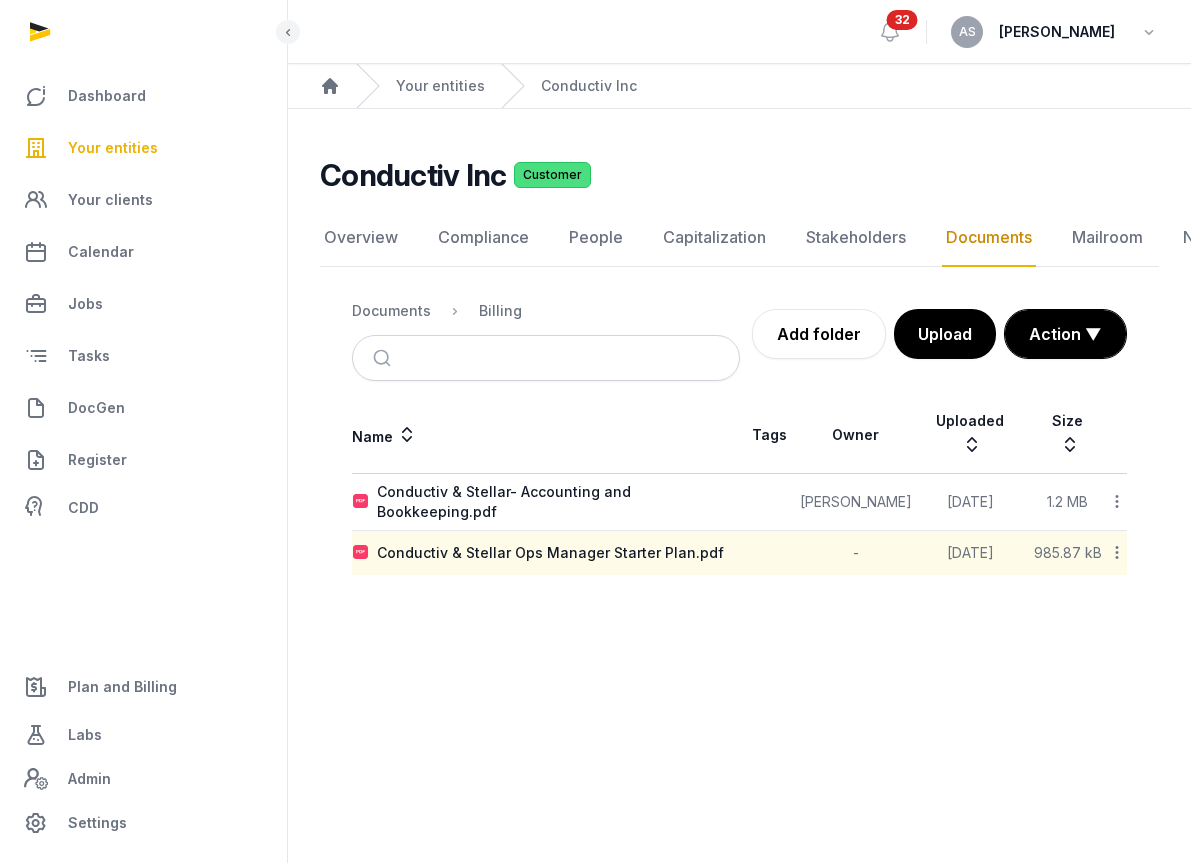 click 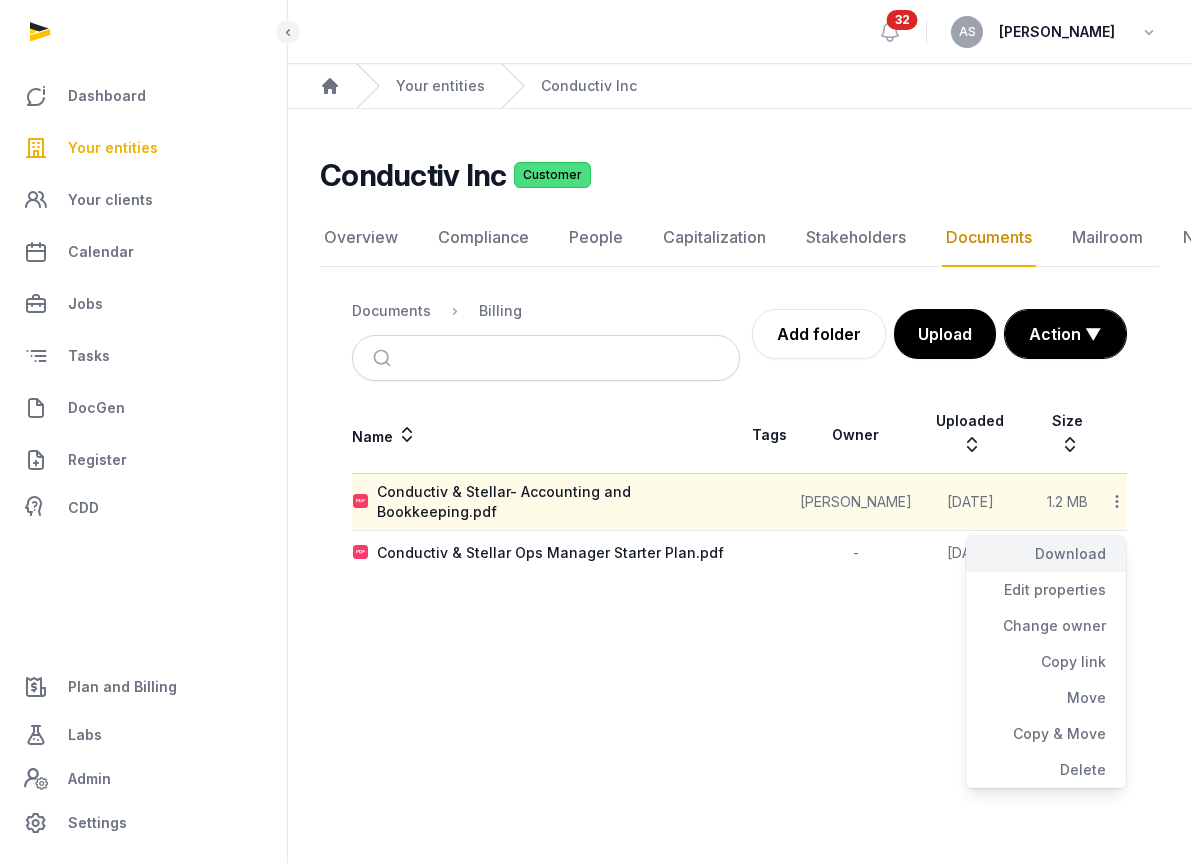 click on "Download" 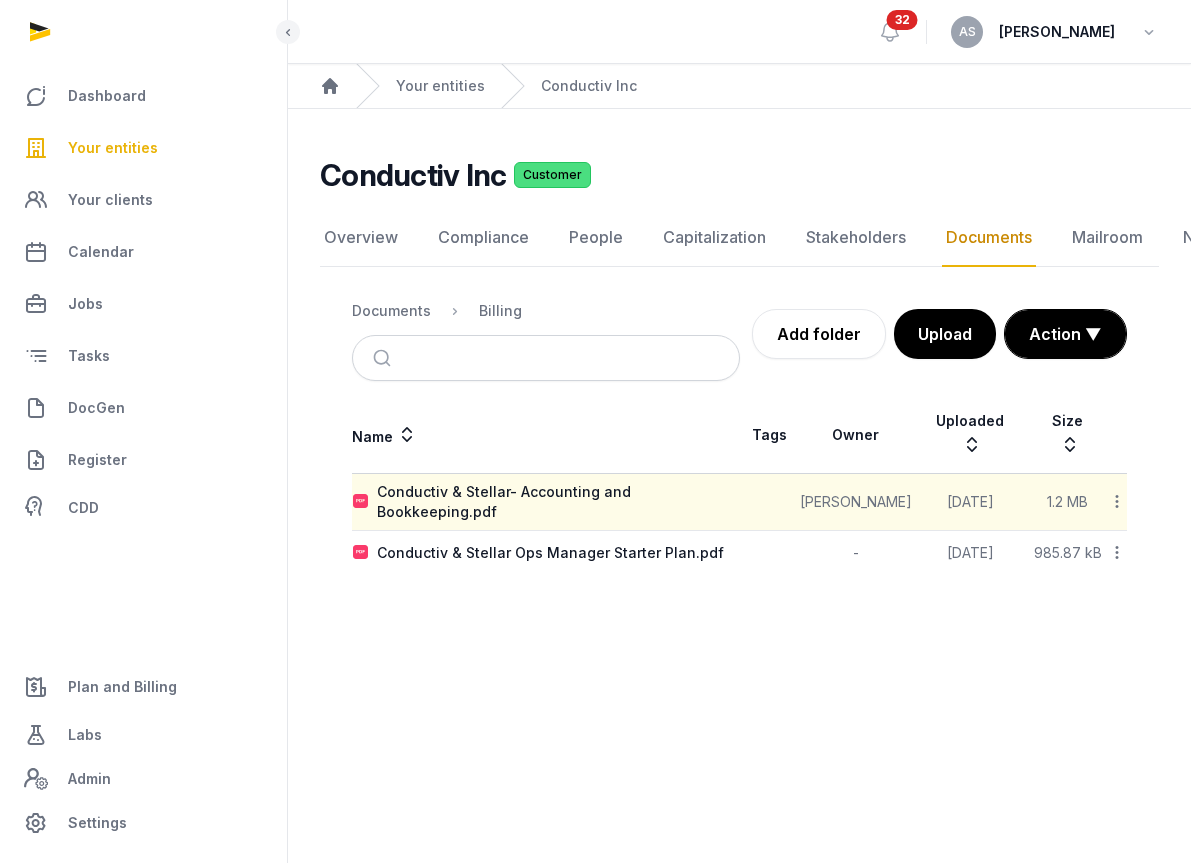 click on "Your entities" at bounding box center [113, 148] 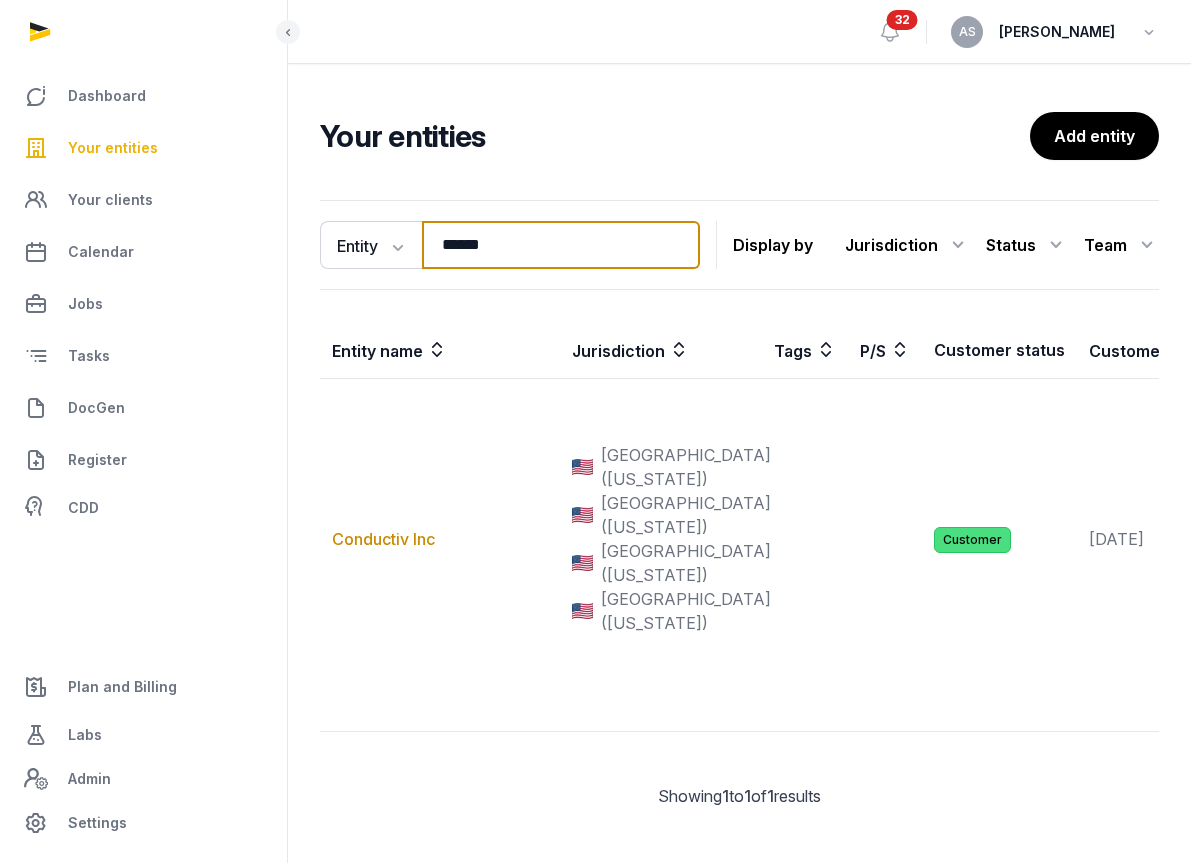 click on "******" at bounding box center [561, 245] 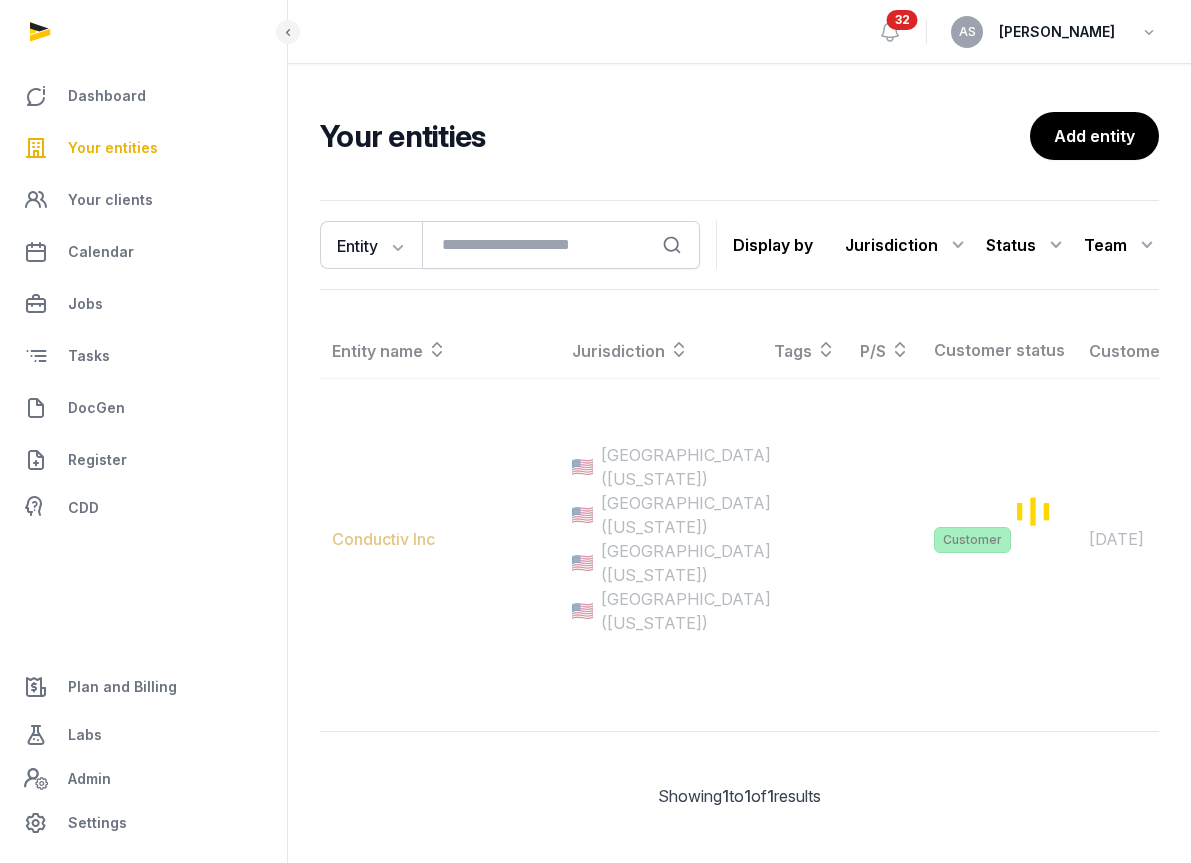 click 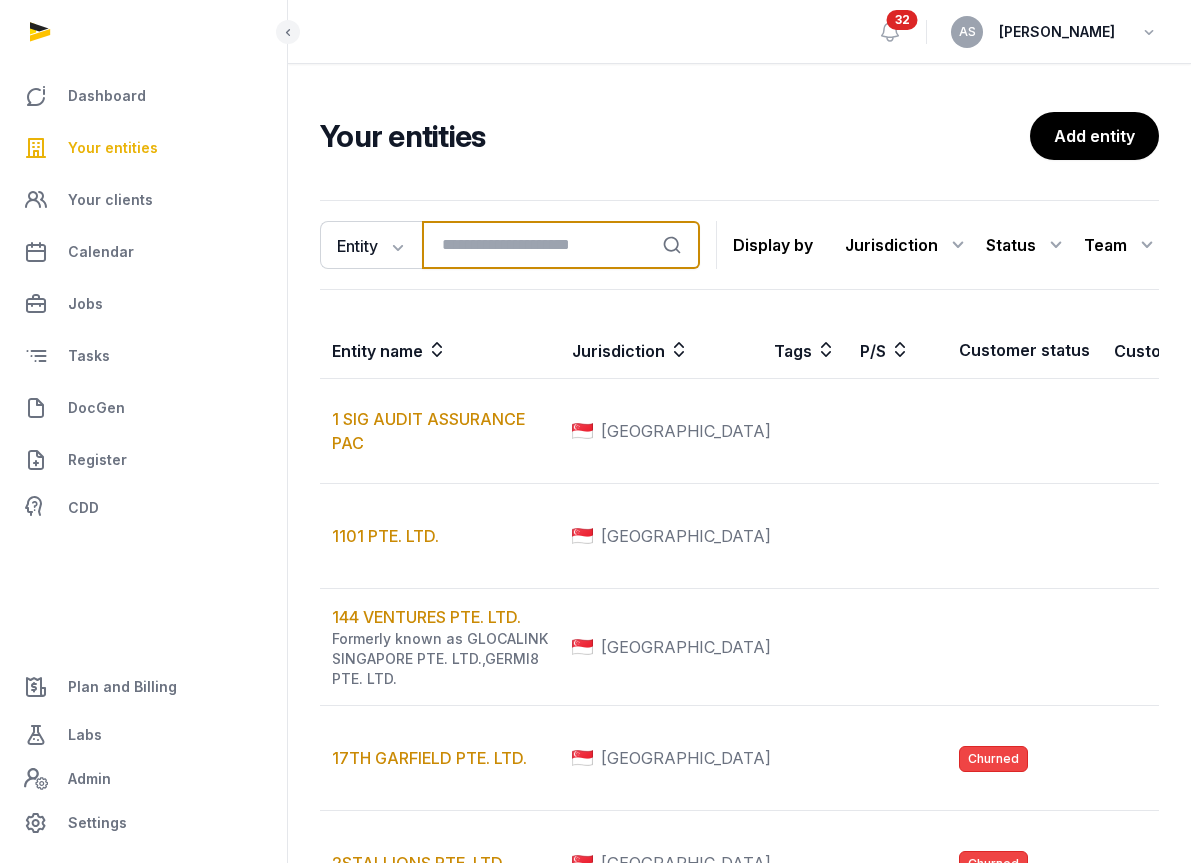 click at bounding box center [561, 245] 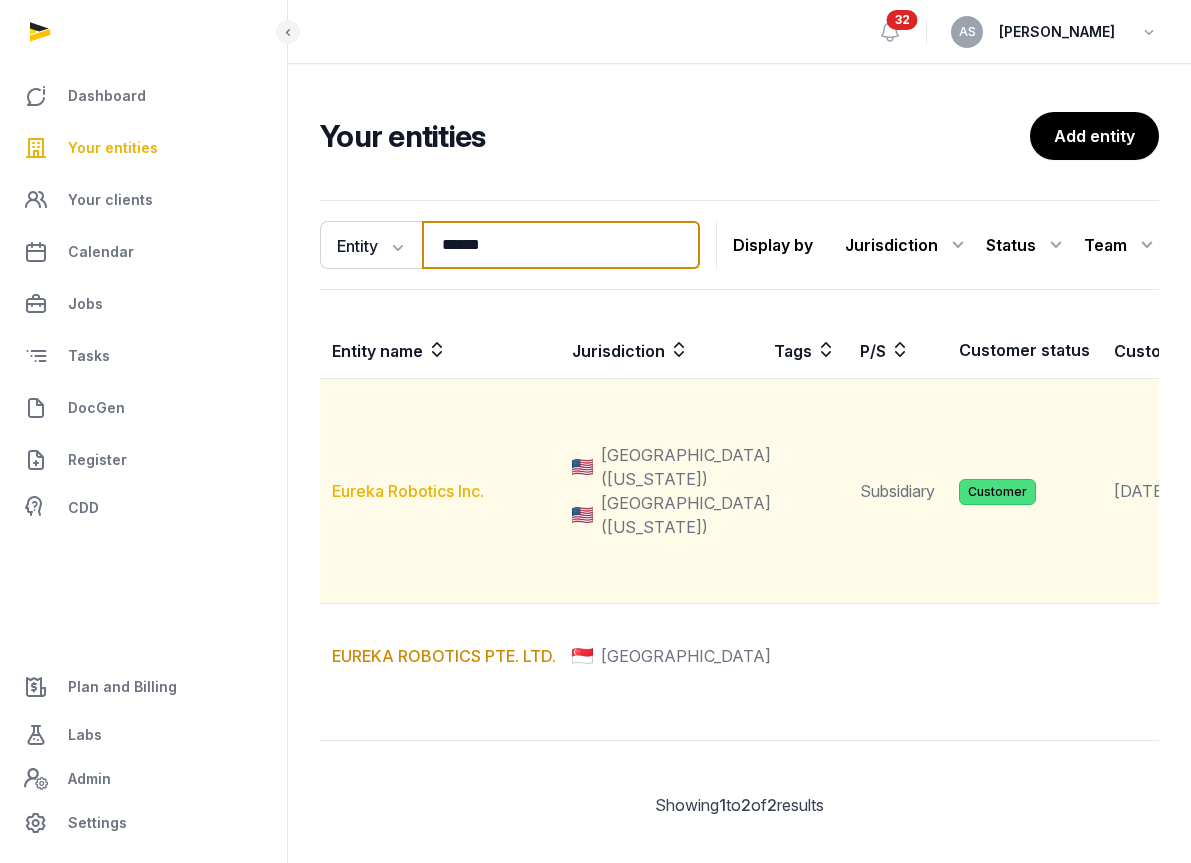 type on "******" 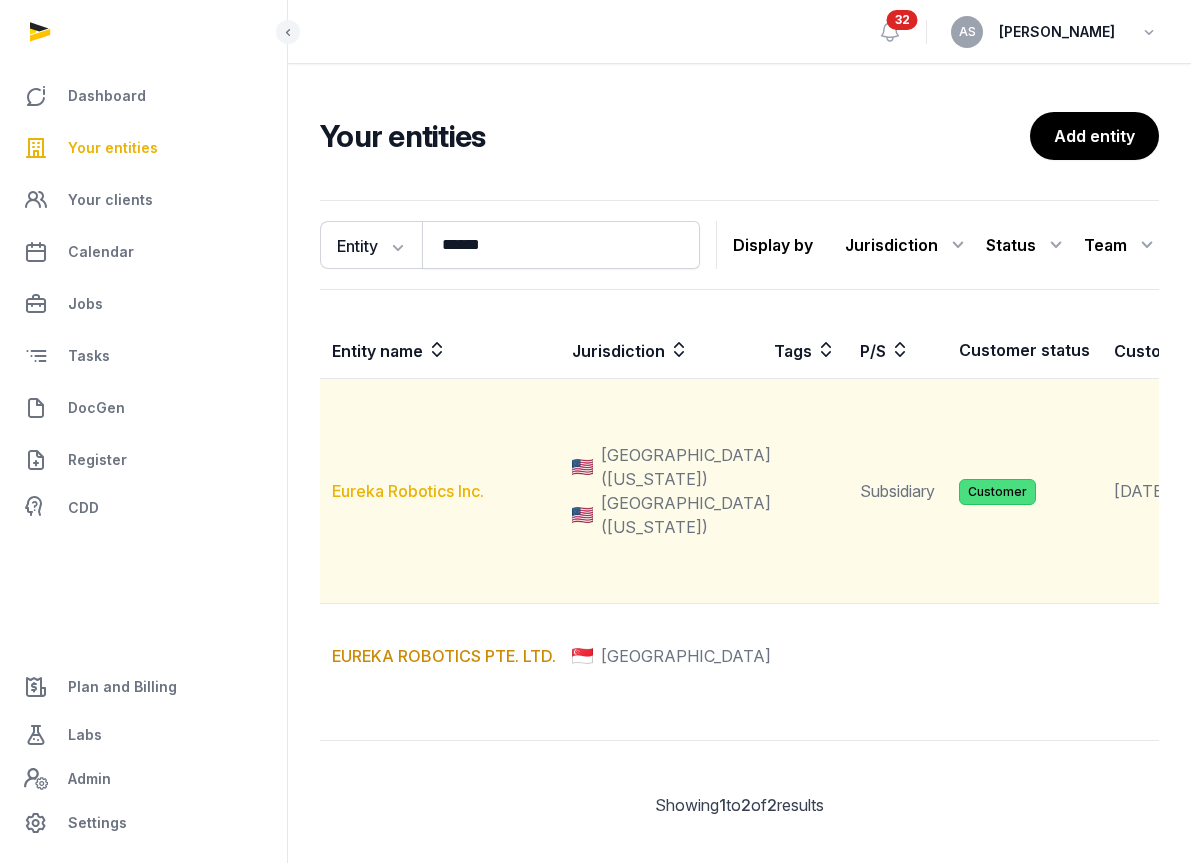 click on "Eureka Robotics Inc." at bounding box center (408, 491) 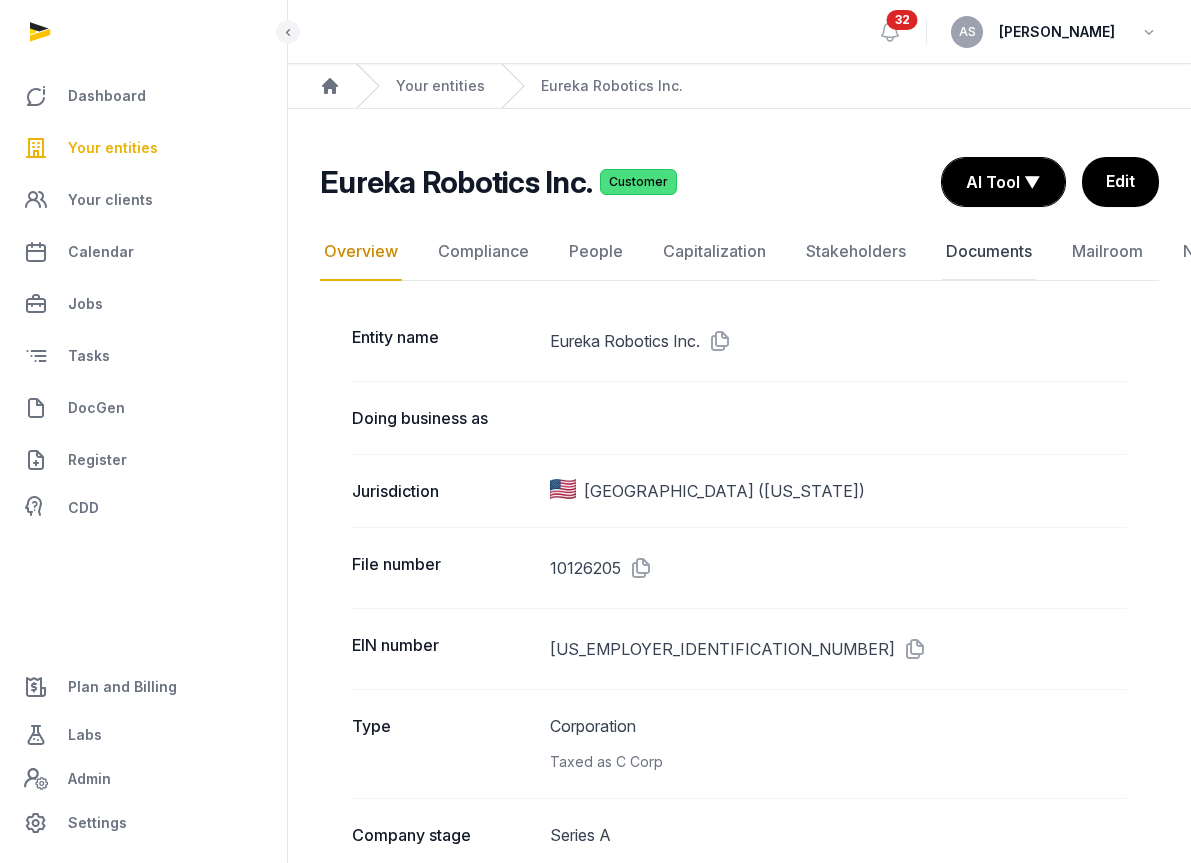 click on "Documents" 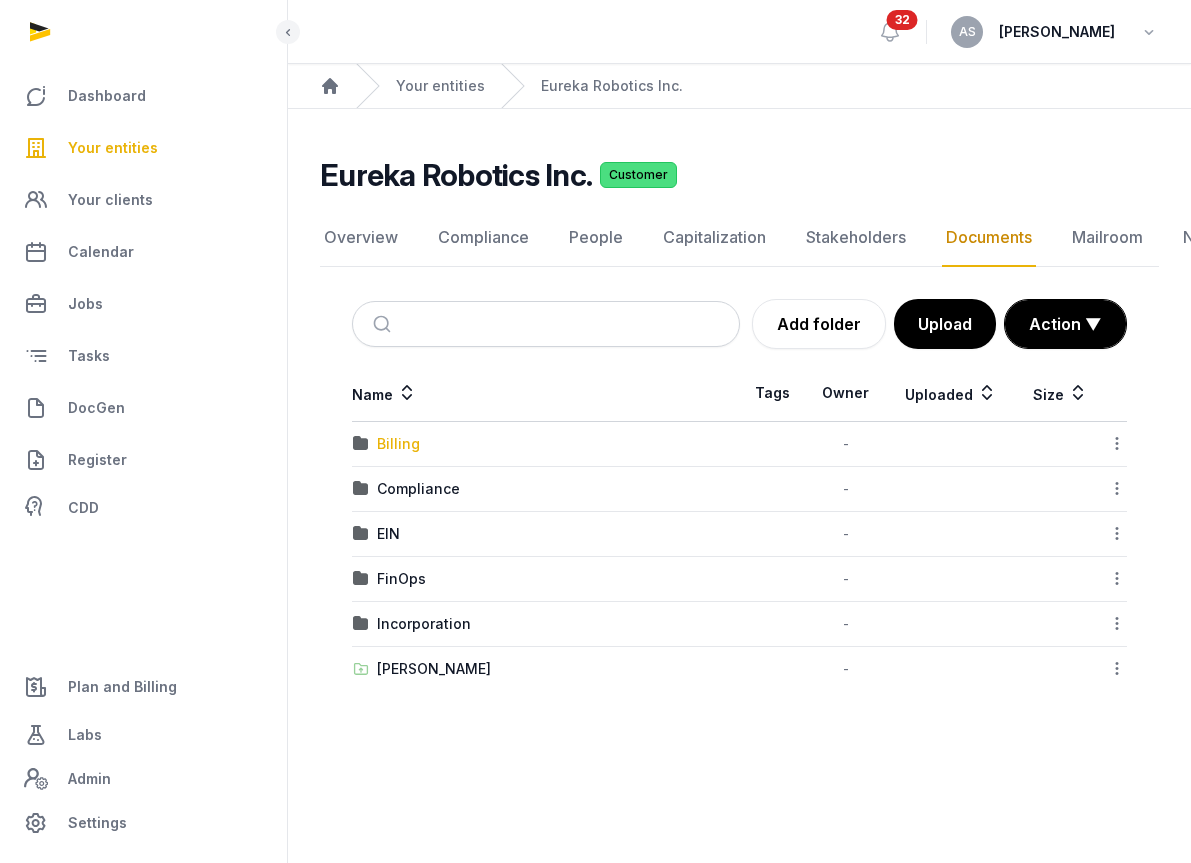 click on "Billing" at bounding box center (398, 444) 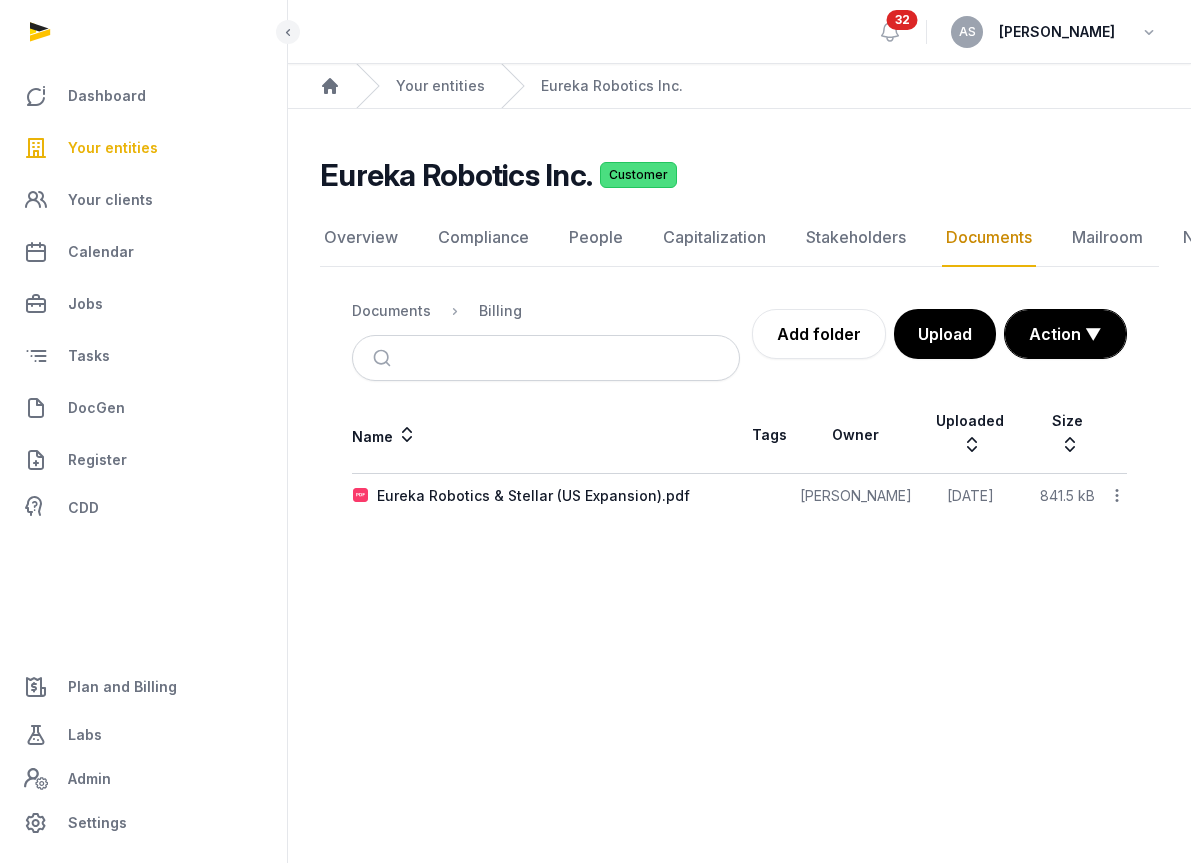 click on "Name  Tags Owner  Uploaded   Size  Eureka Robotics & Stellar (US Expansion).pdf Helen Foo 2025-03-06 841.5 kB  Download   Edit properties   Change owner   Copy link   Move   Copy & Move   Delete" at bounding box center (739, 457) 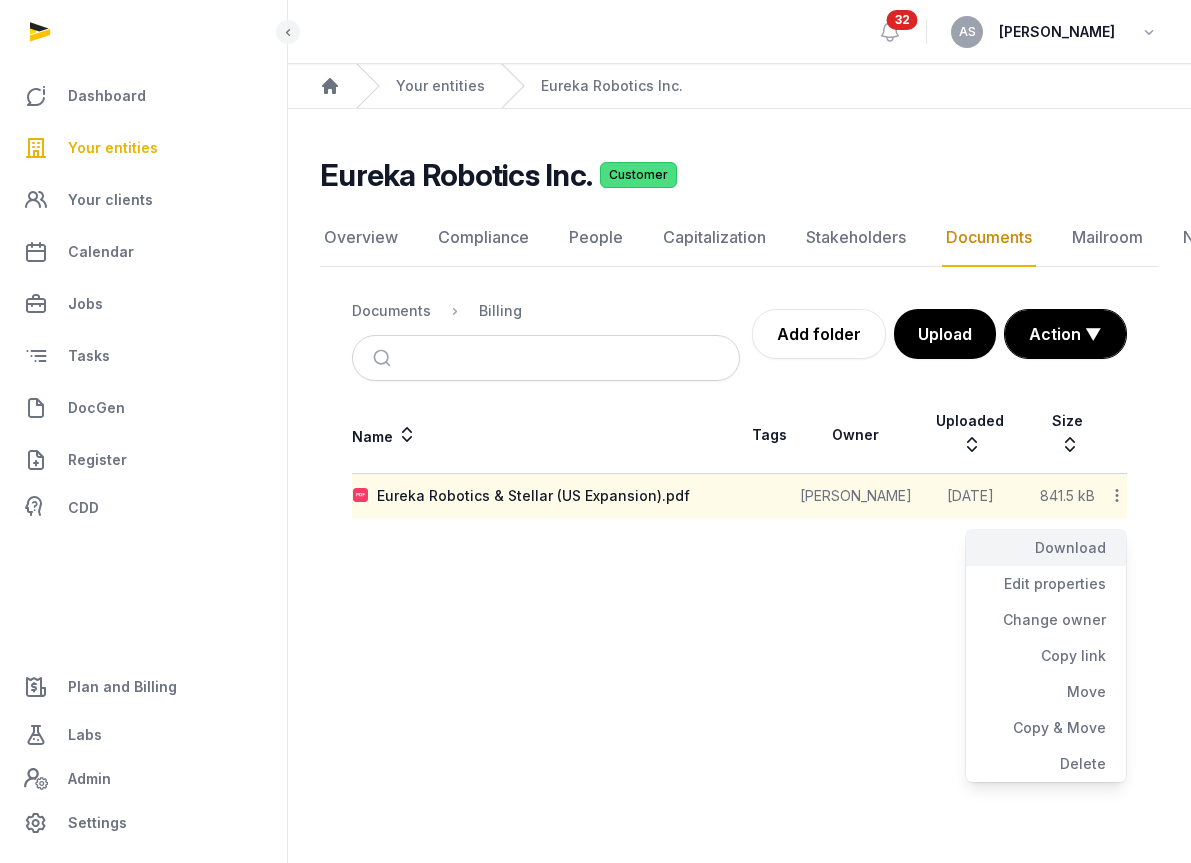 click on "Download" 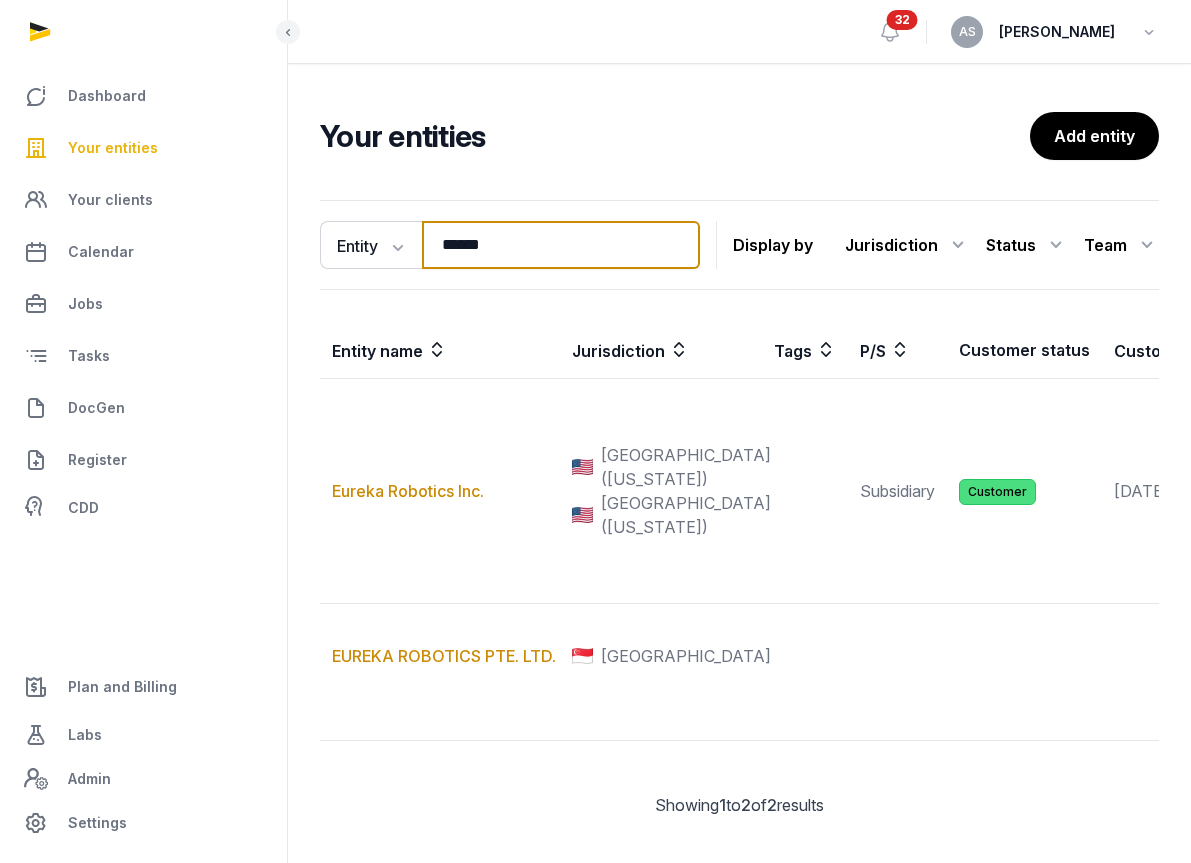 drag, startPoint x: 512, startPoint y: 252, endPoint x: 426, endPoint y: 227, distance: 89.560036 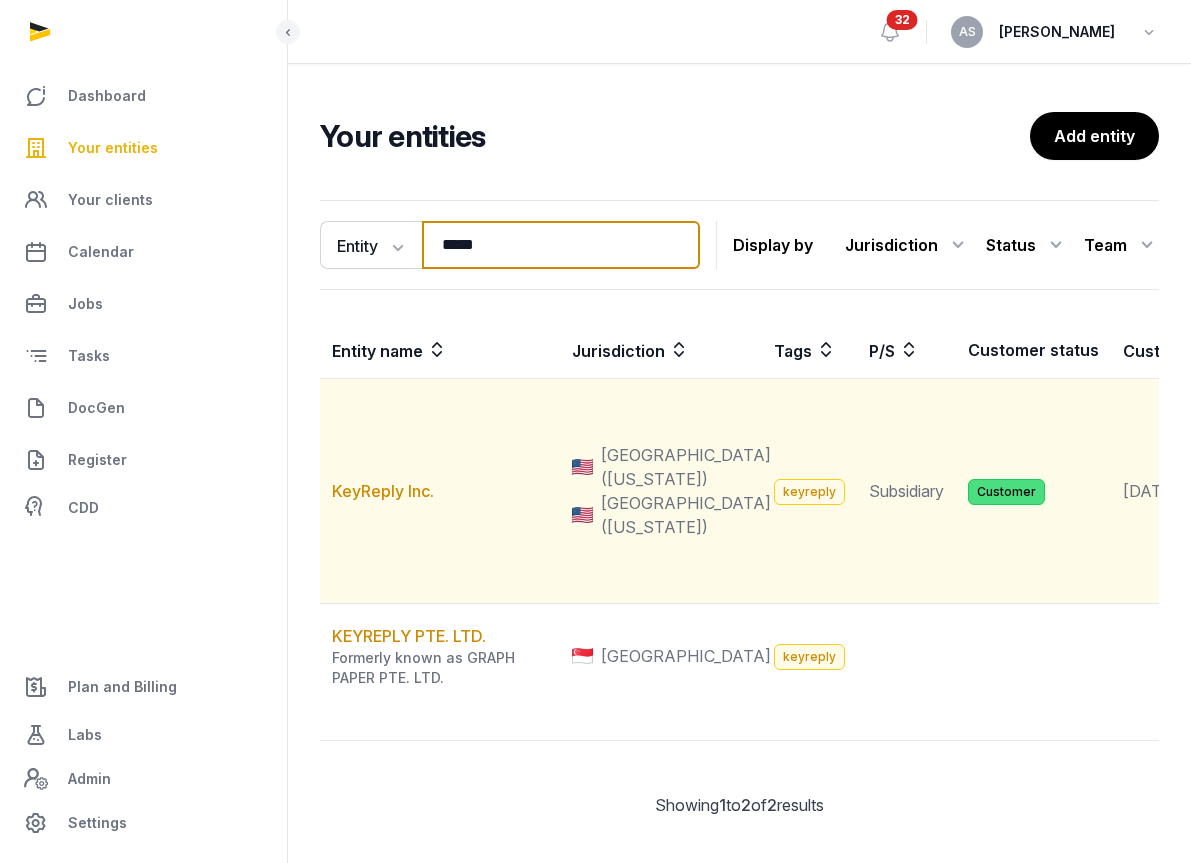 type on "*****" 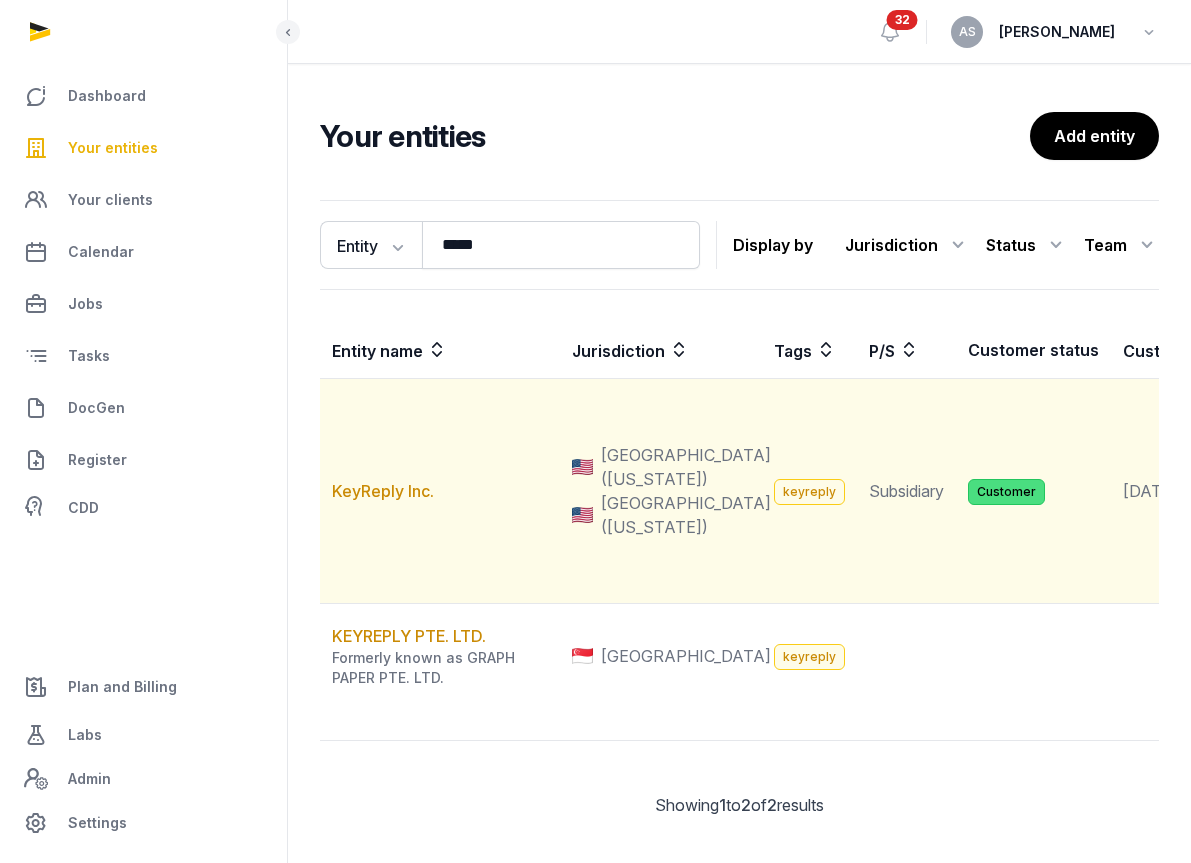 click on "KeyReply Inc." at bounding box center [440, 491] 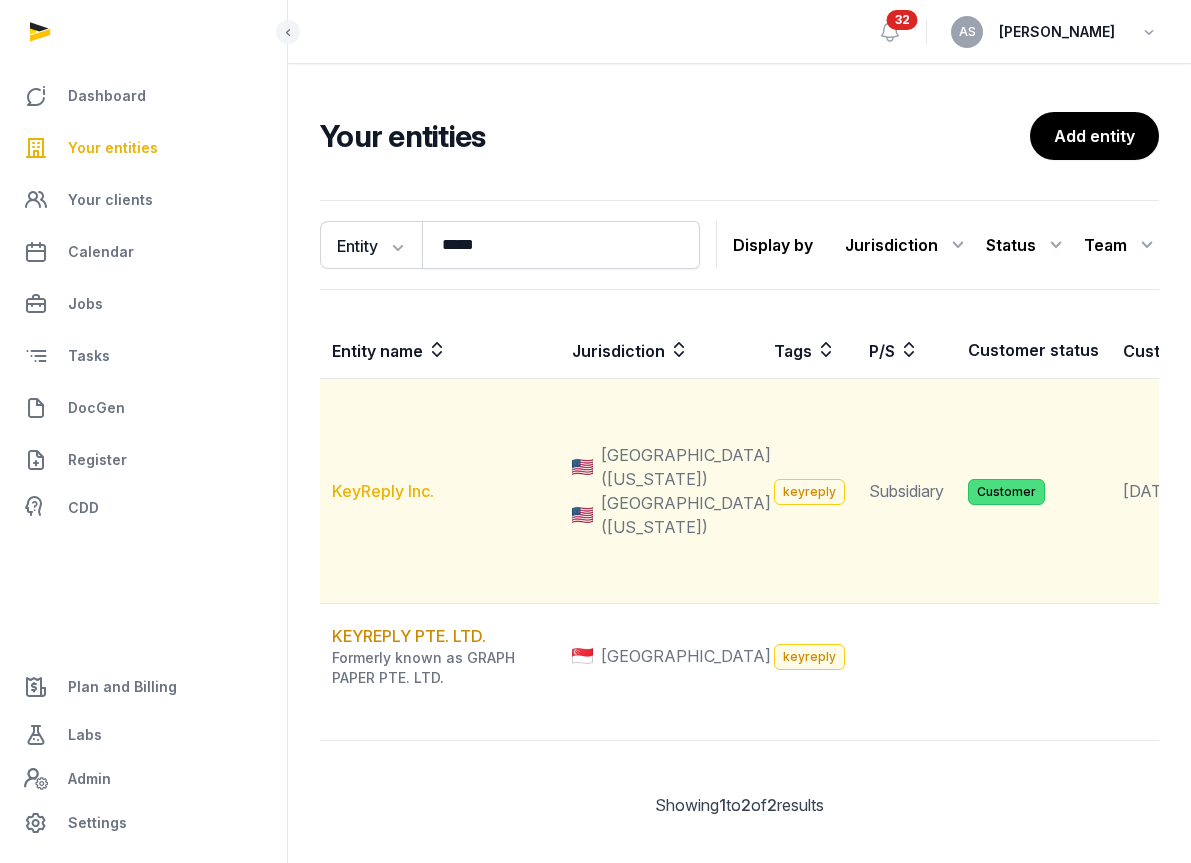click on "KeyReply Inc." at bounding box center (383, 491) 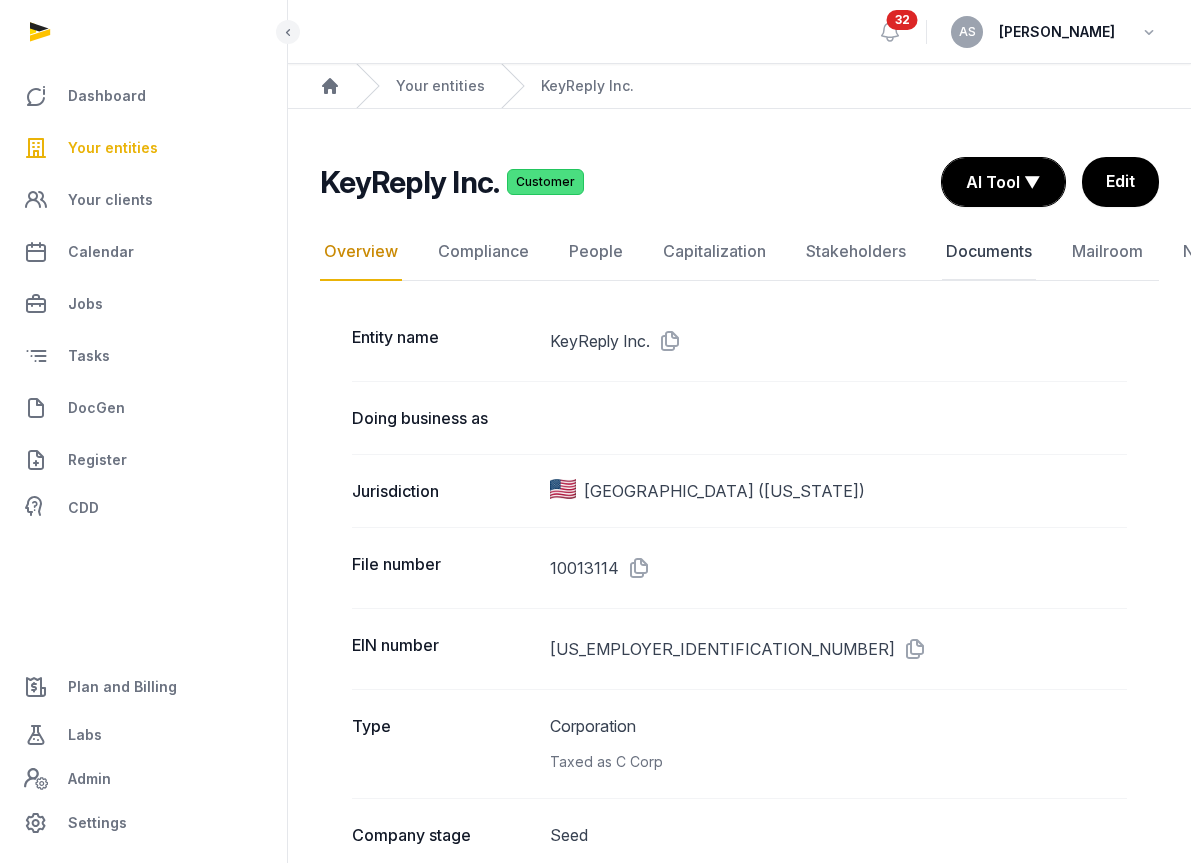 click on "Documents" 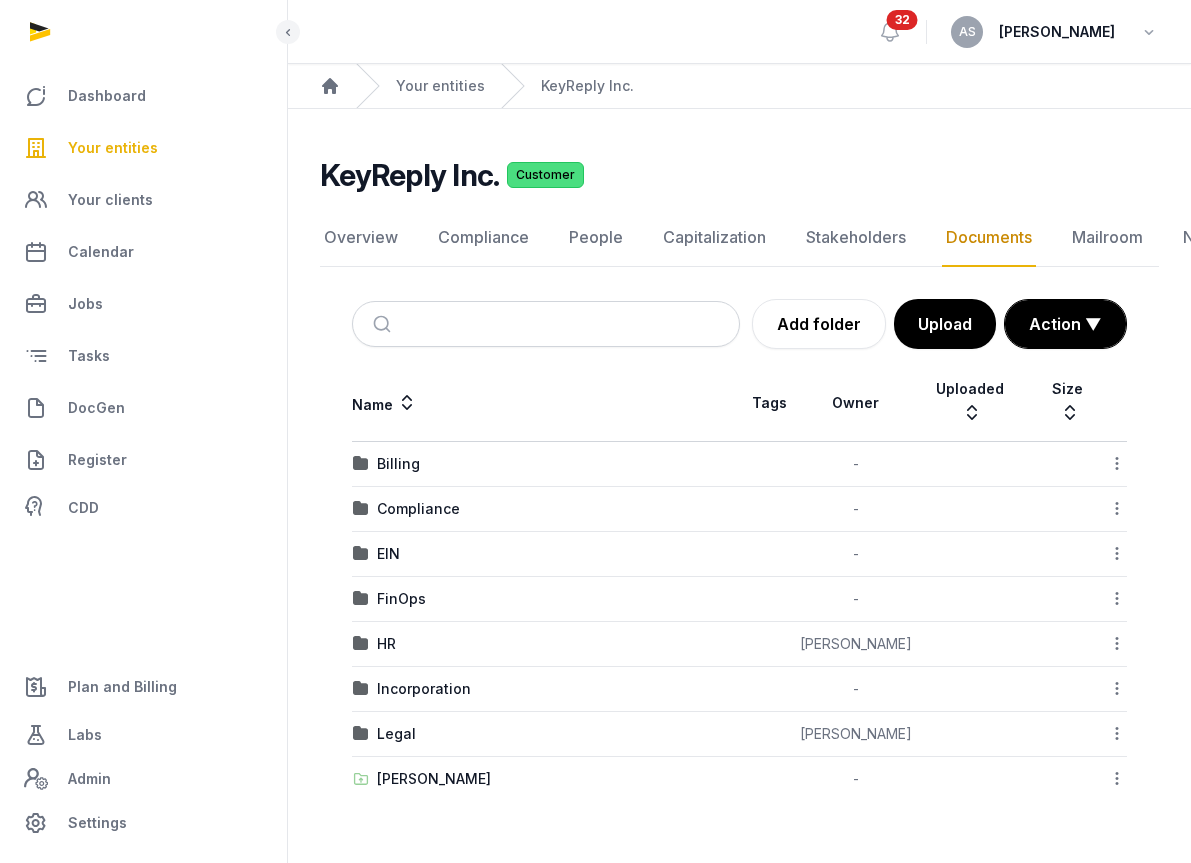 click on "Billing" at bounding box center (546, 464) 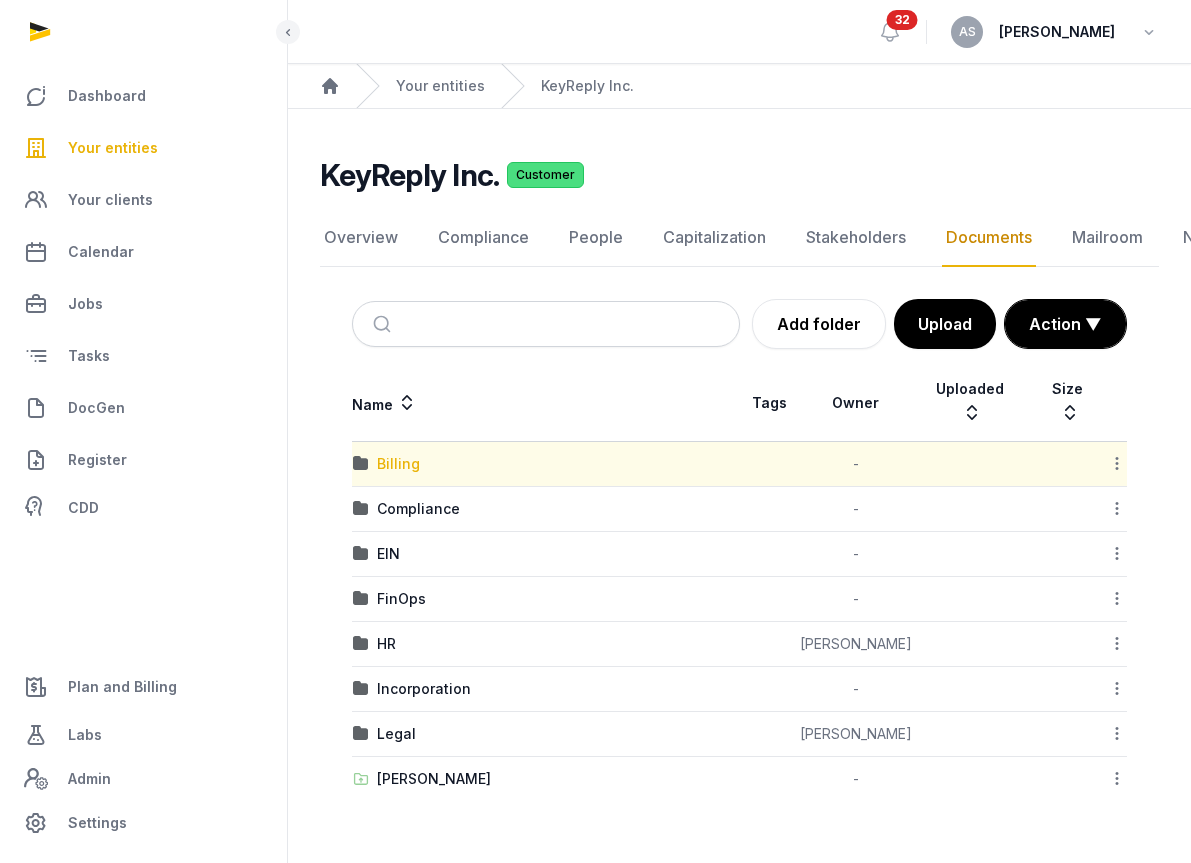 click on "Billing" at bounding box center [398, 464] 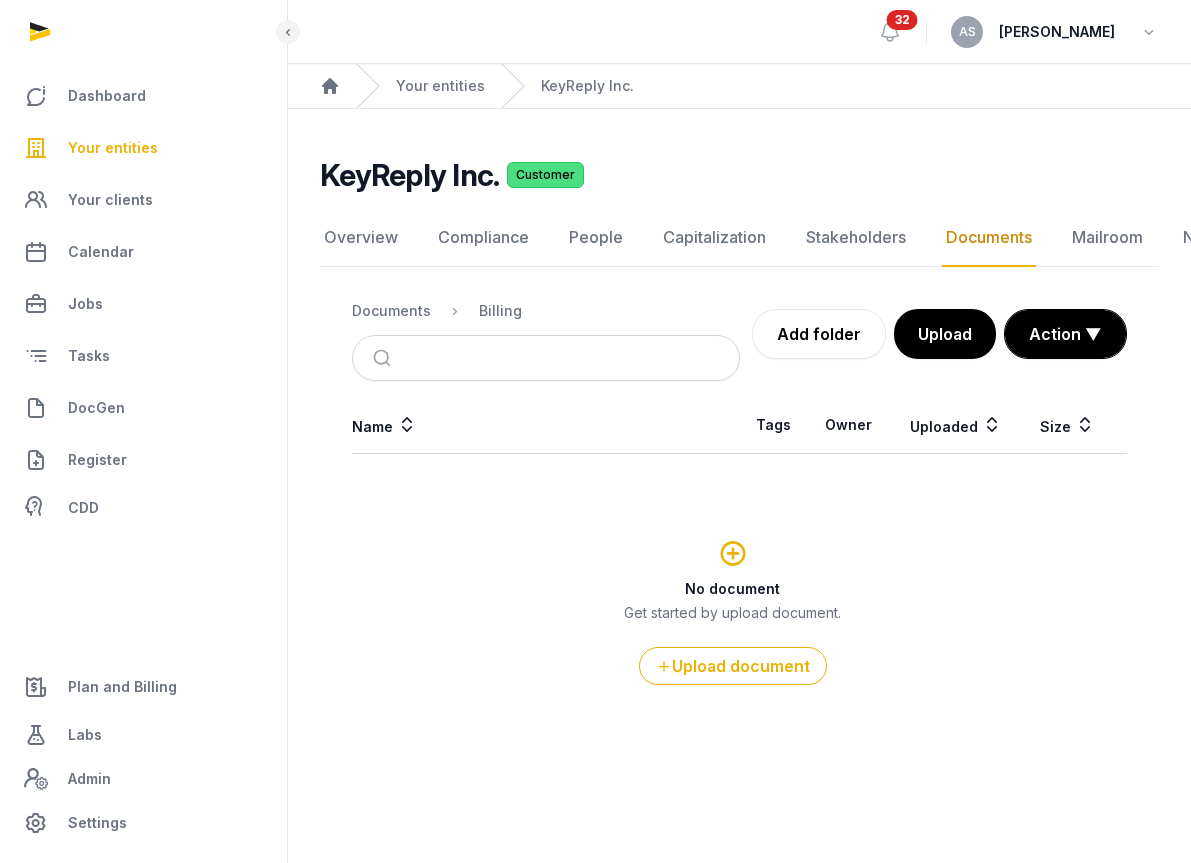 click on "Your entities" at bounding box center [113, 148] 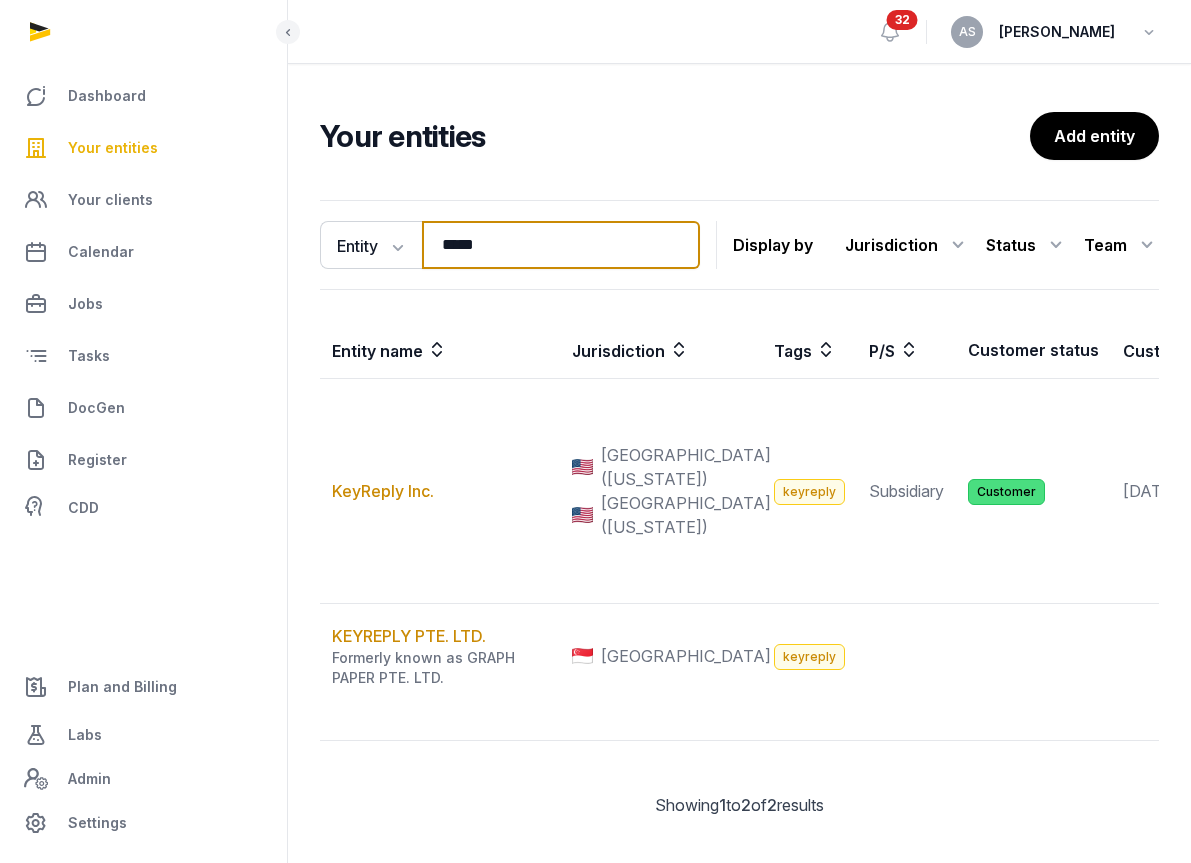 click on "*****" at bounding box center (561, 245) 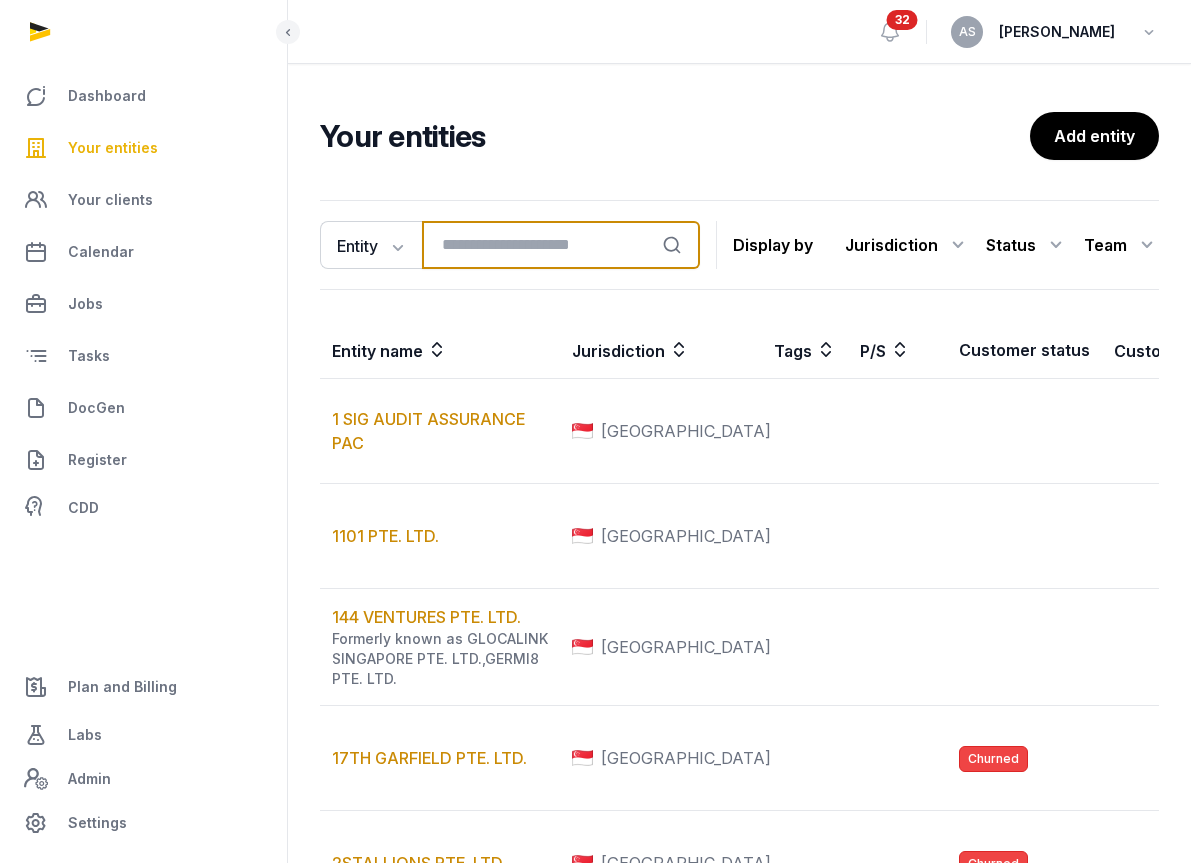 click at bounding box center [561, 245] 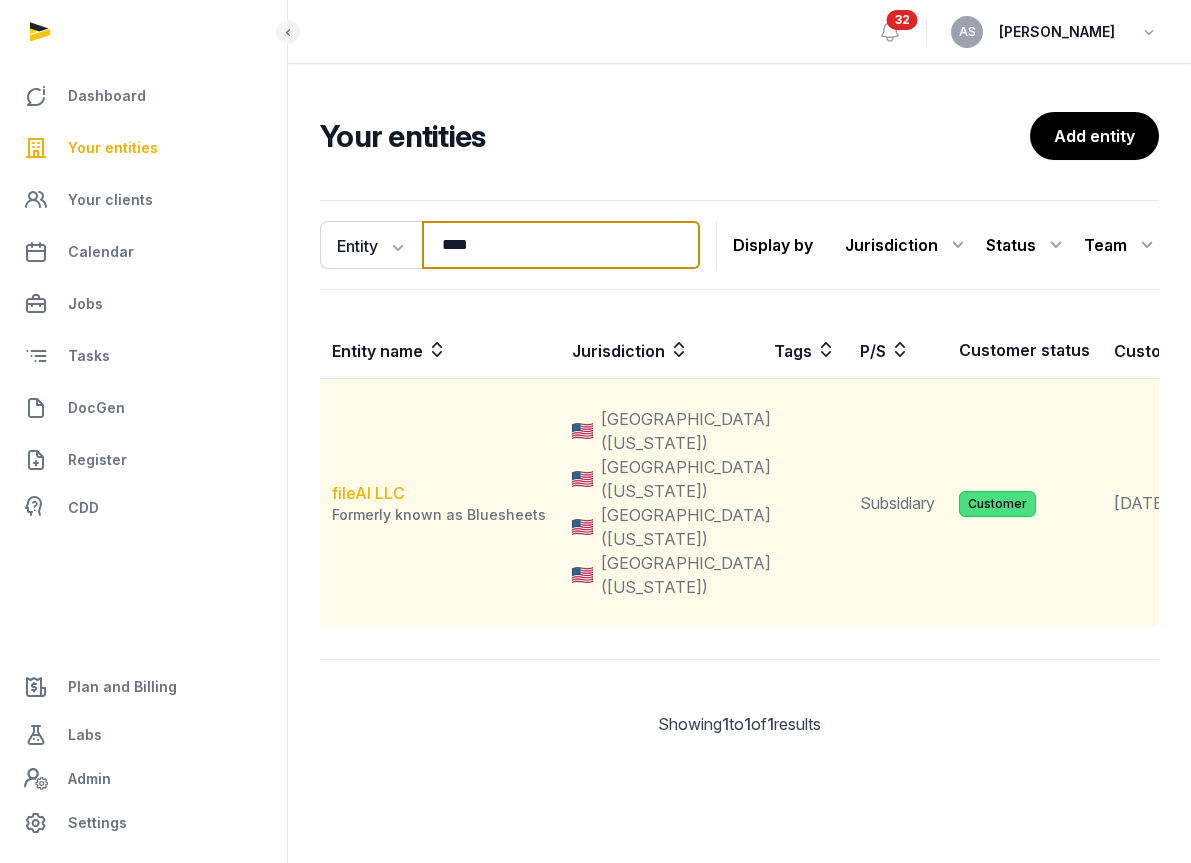 type on "****" 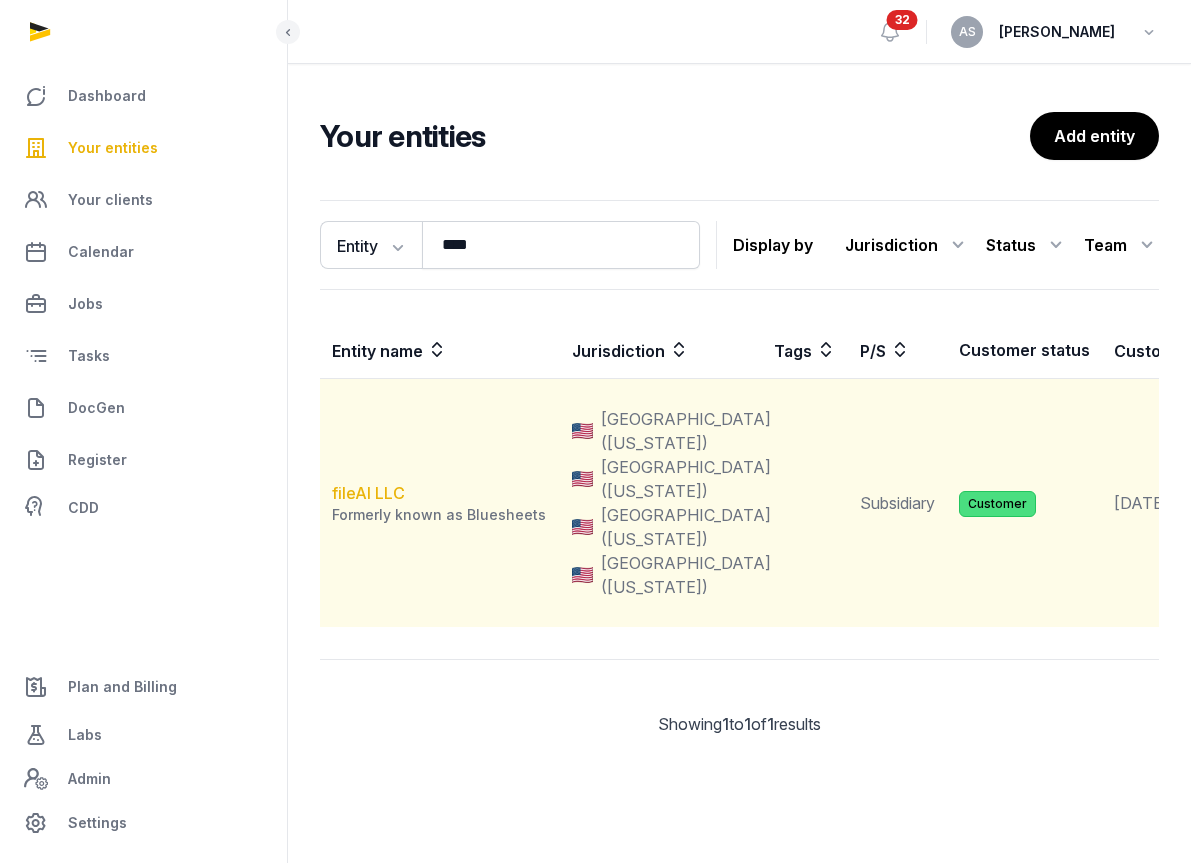 click on "fileAI LLC" at bounding box center [368, 493] 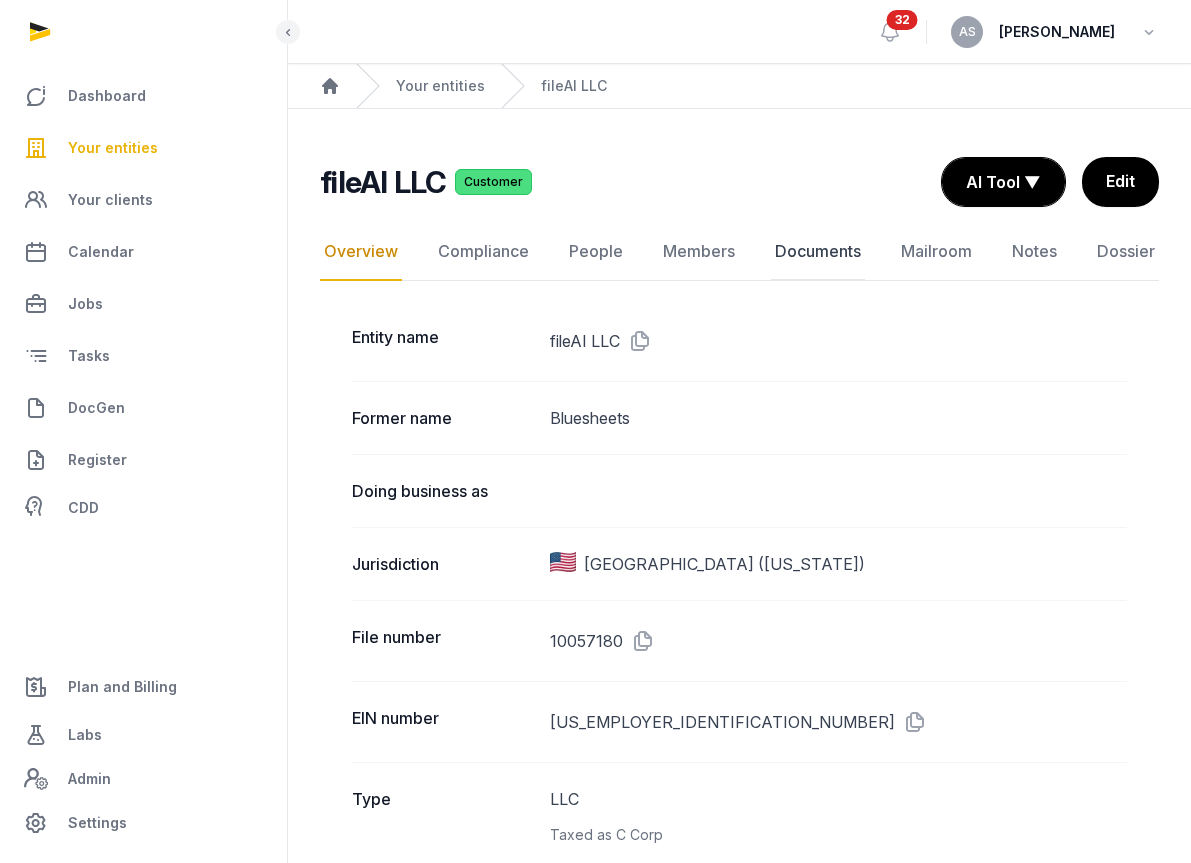 click on "Documents" 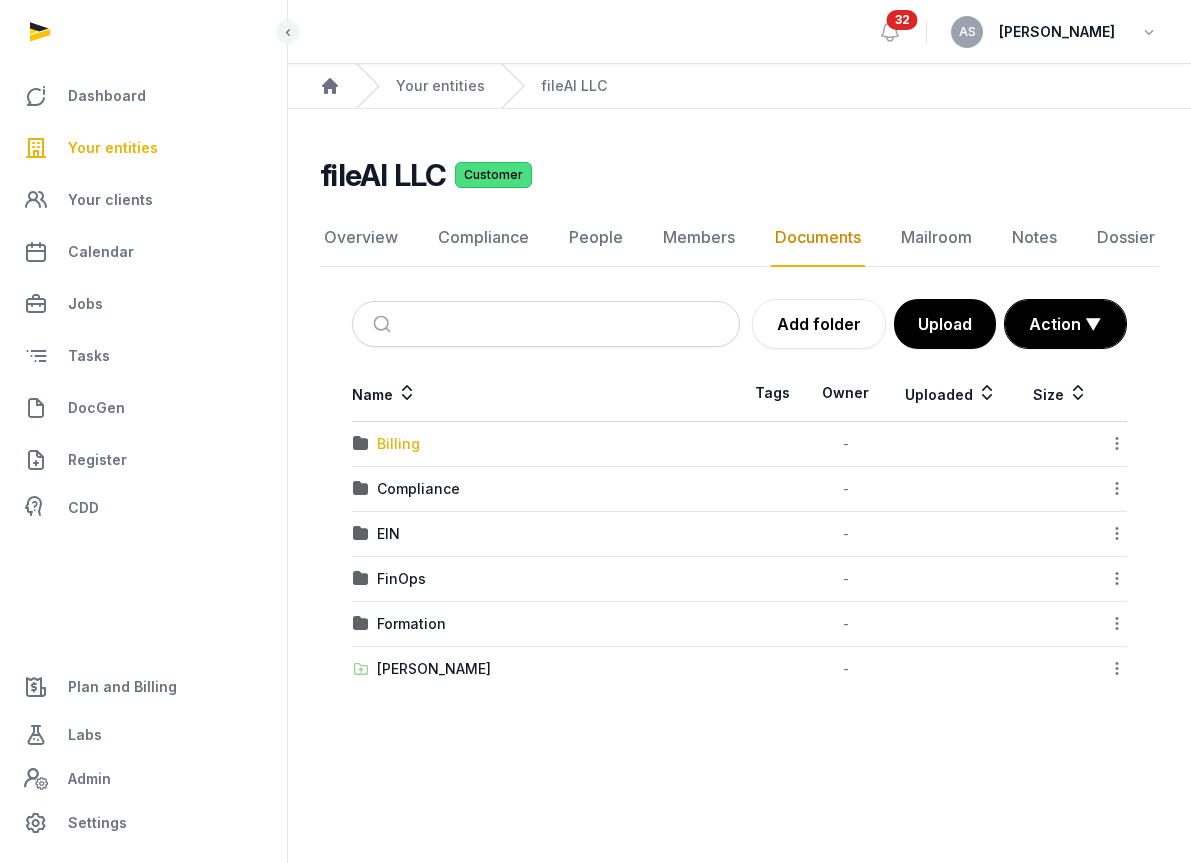 click on "Billing" at bounding box center [398, 444] 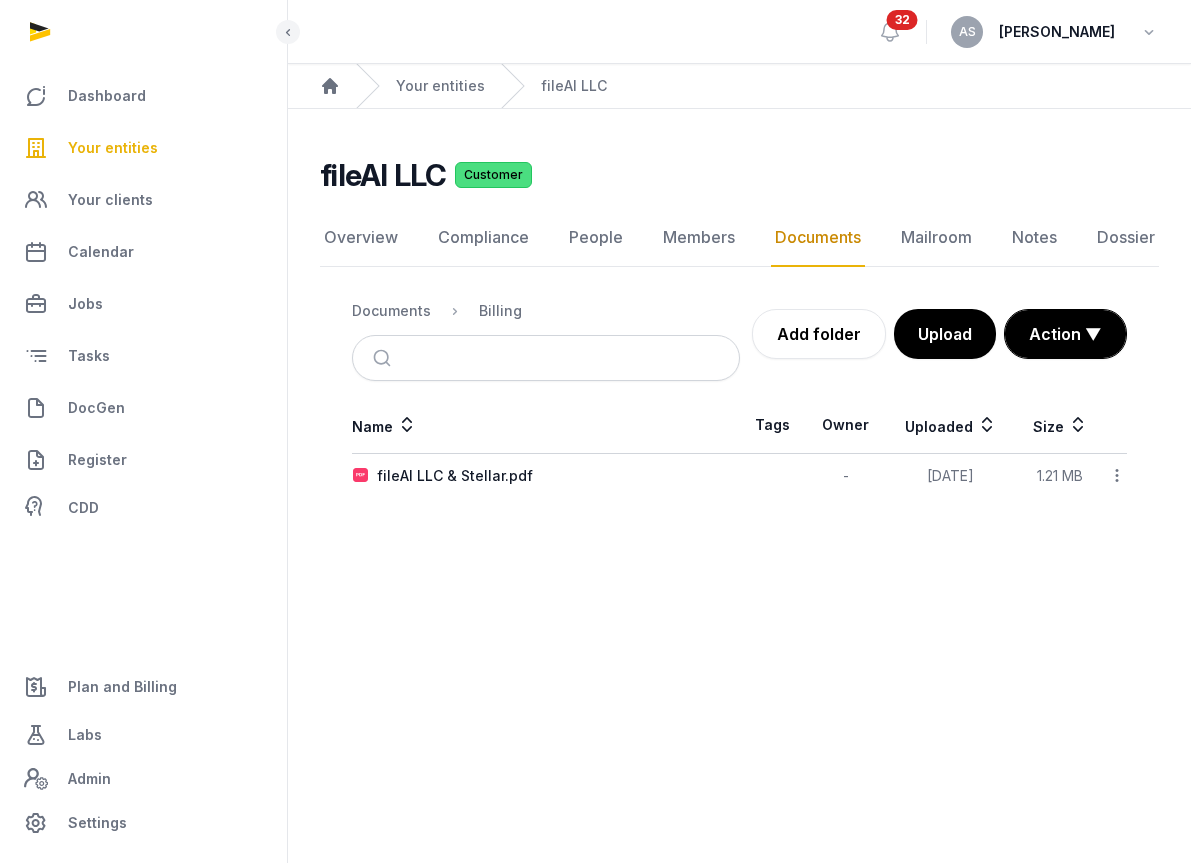click on "fileAI LLC & Stellar.pdf" at bounding box center (546, 476) 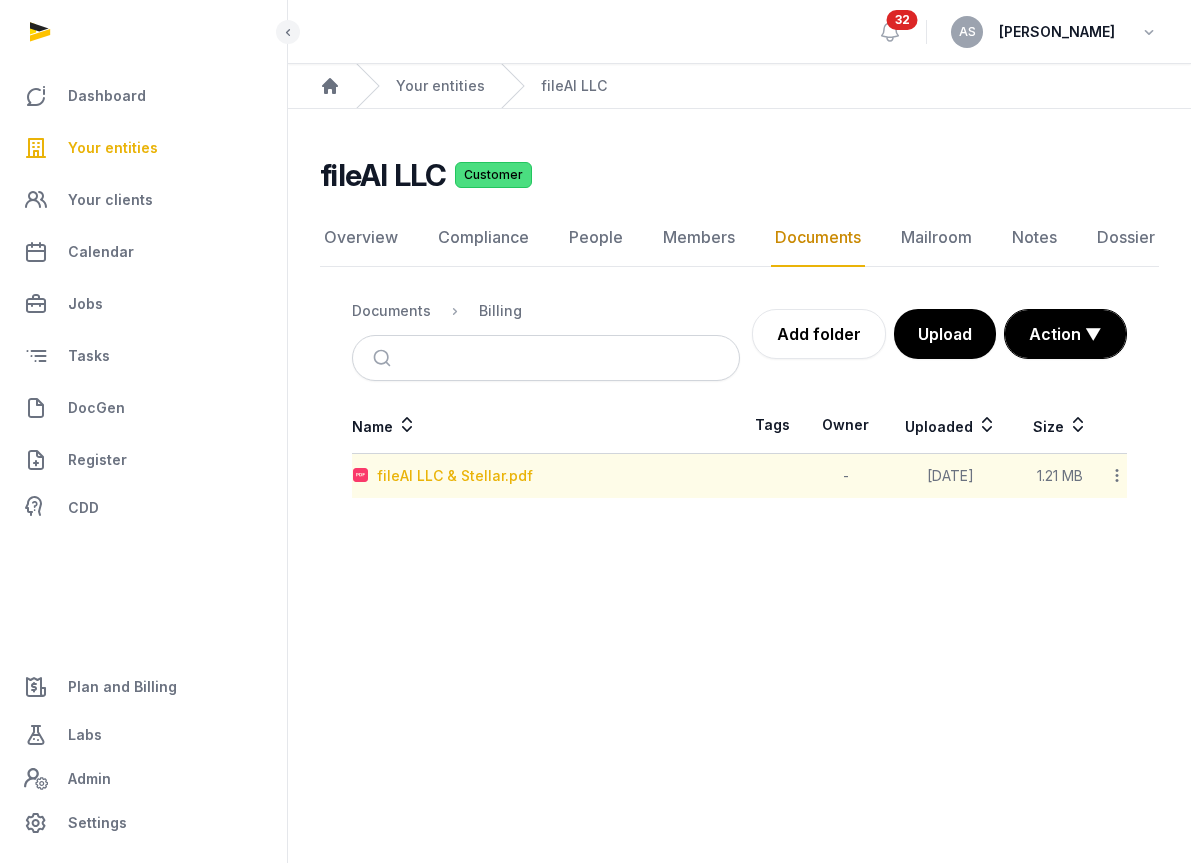 click on "fileAI LLC & Stellar.pdf" at bounding box center (455, 476) 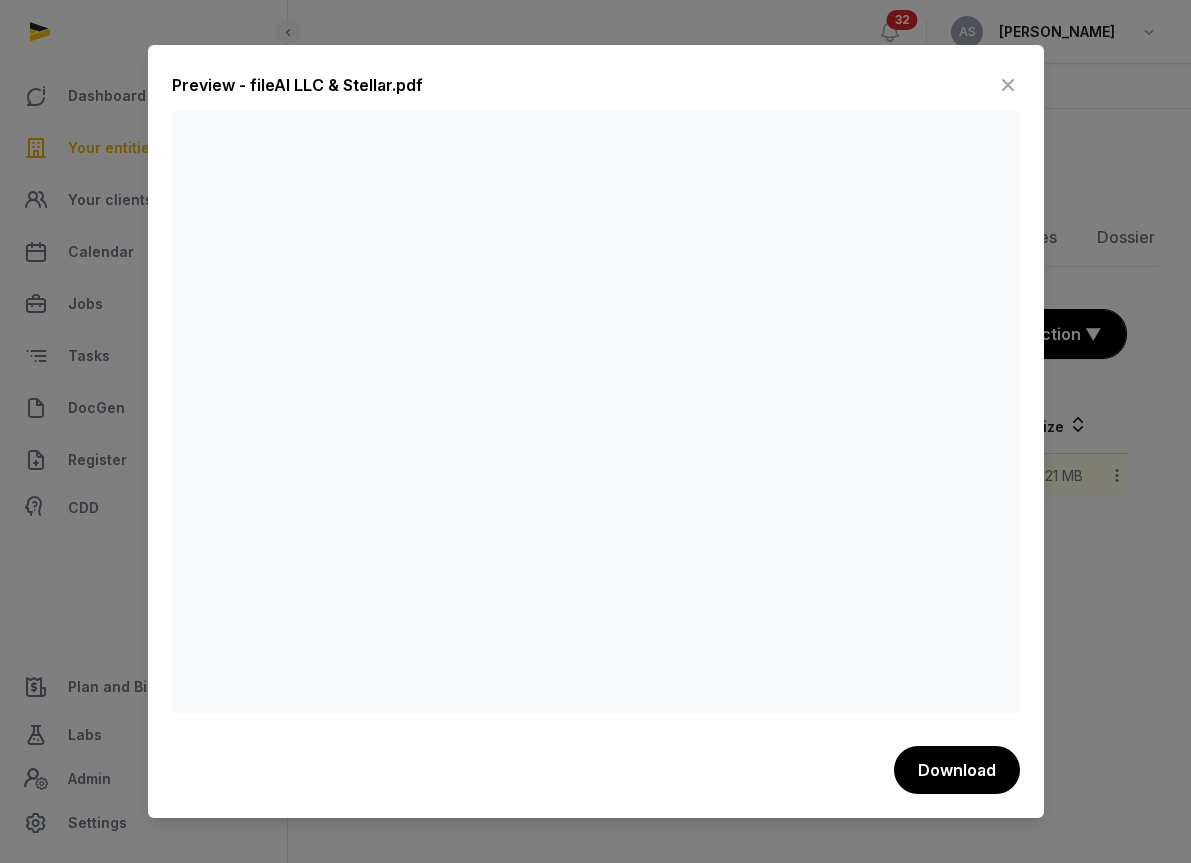 click at bounding box center [1008, 85] 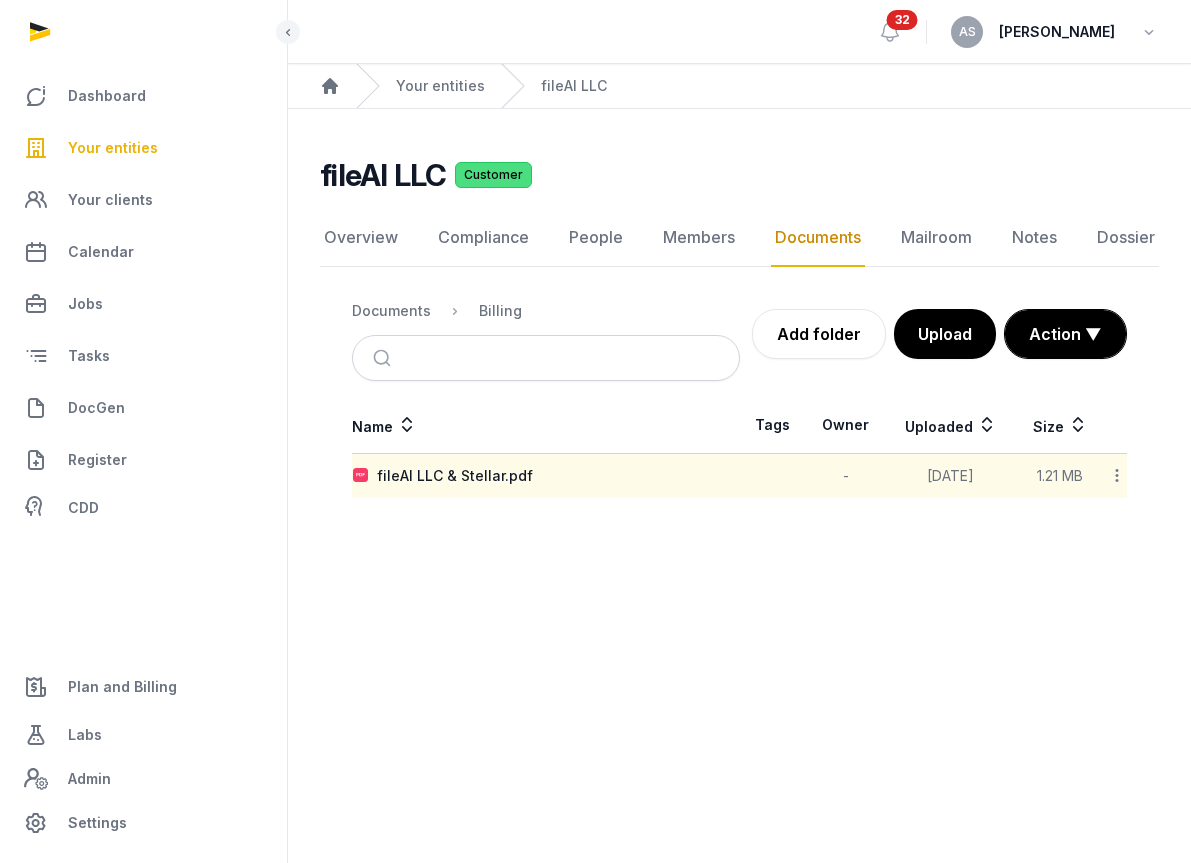 click 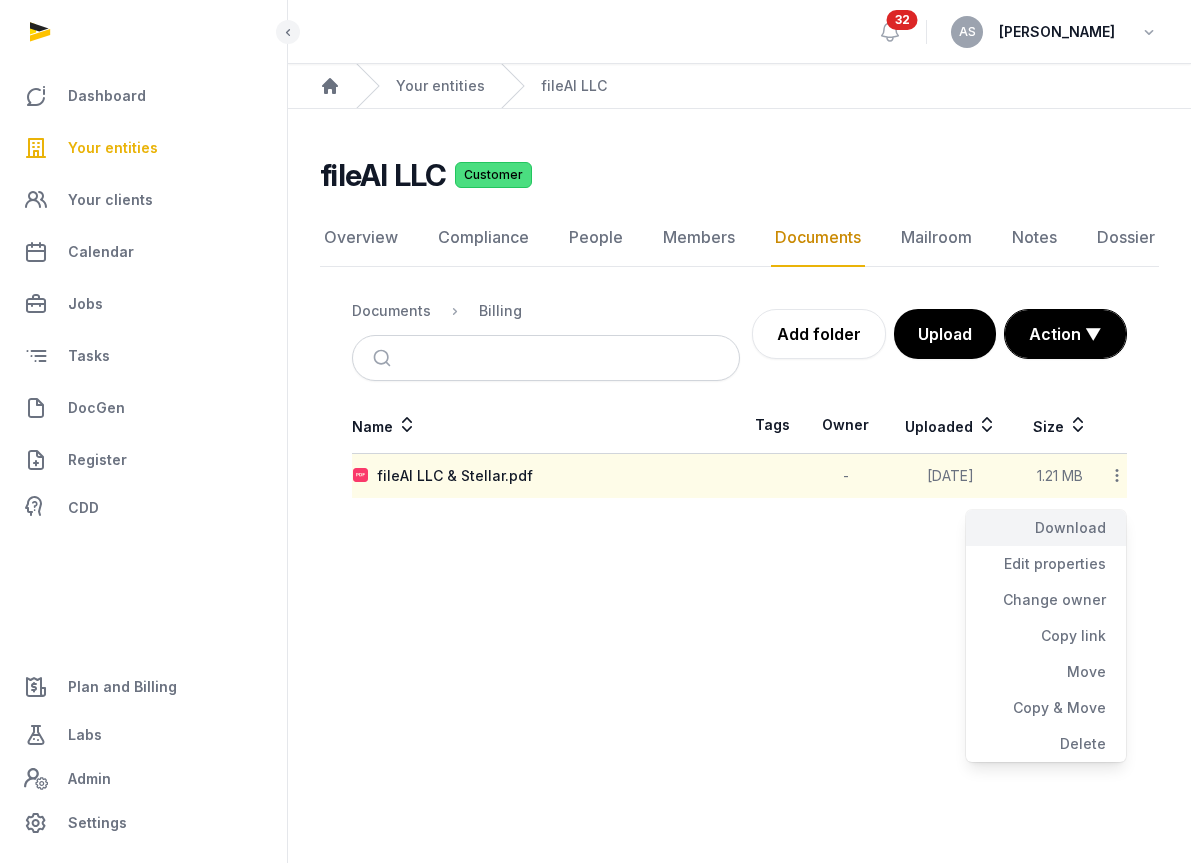 click on "Download" 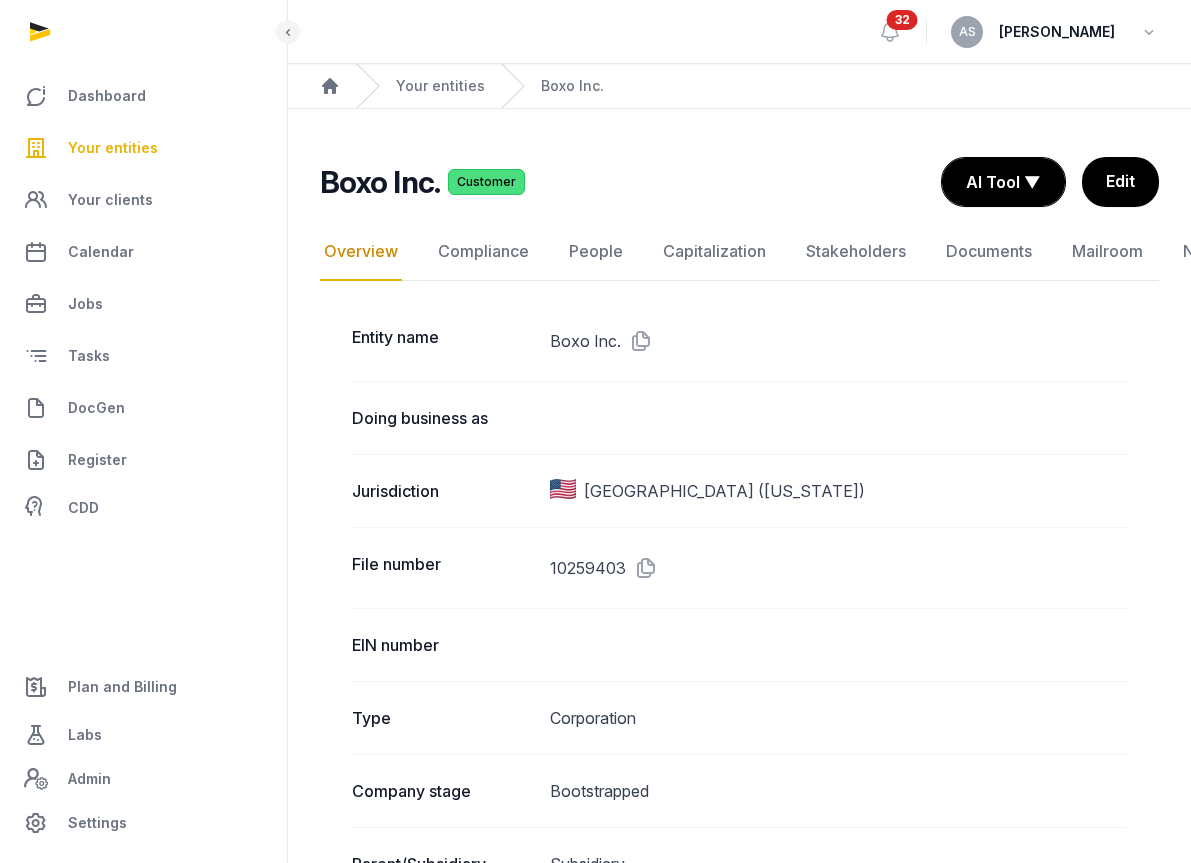 scroll, scrollTop: 693, scrollLeft: 0, axis: vertical 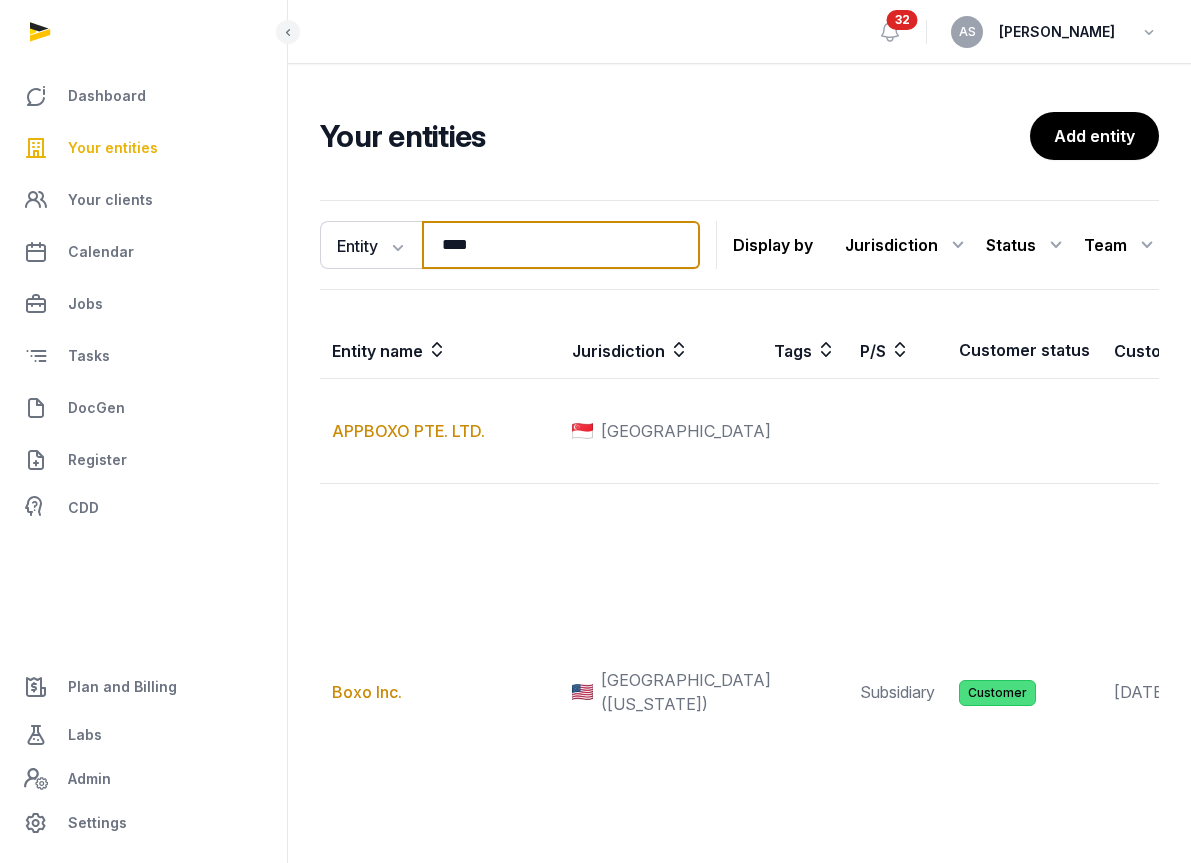 click on "****" at bounding box center [561, 245] 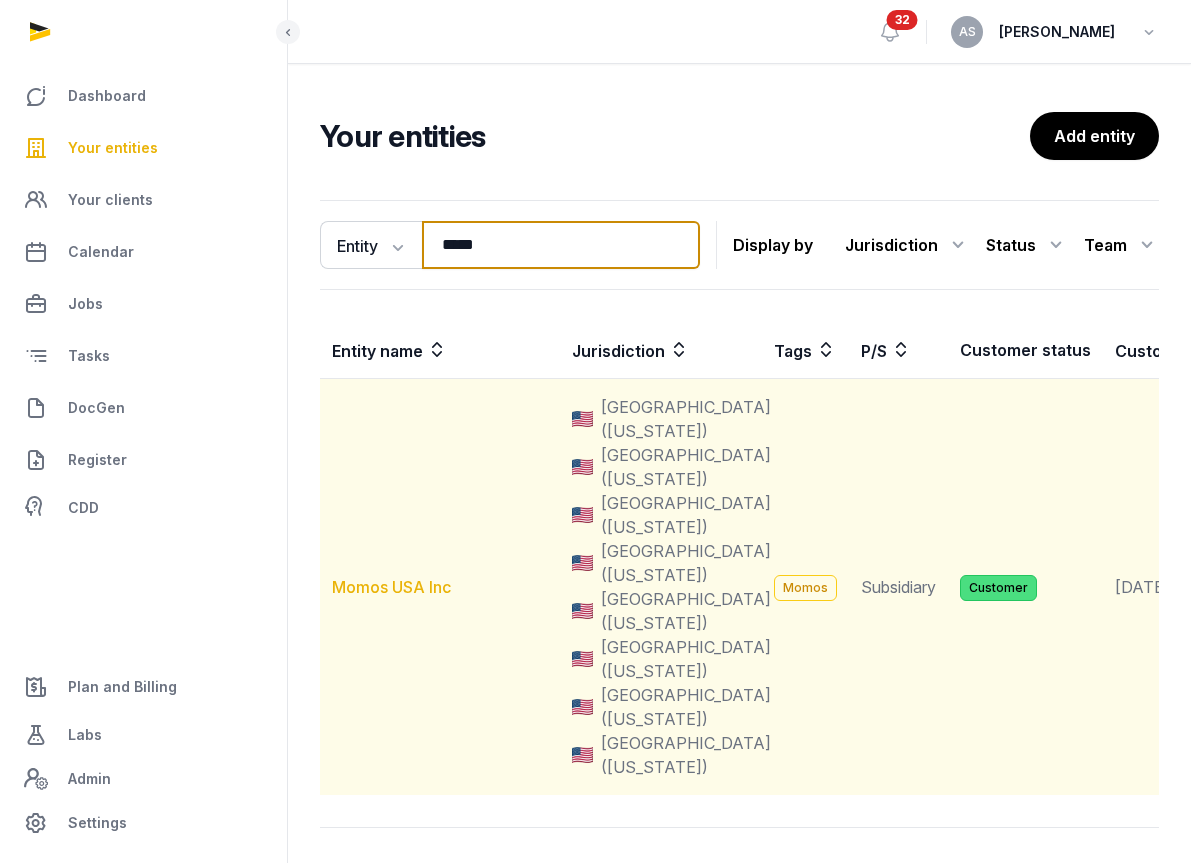 type on "*****" 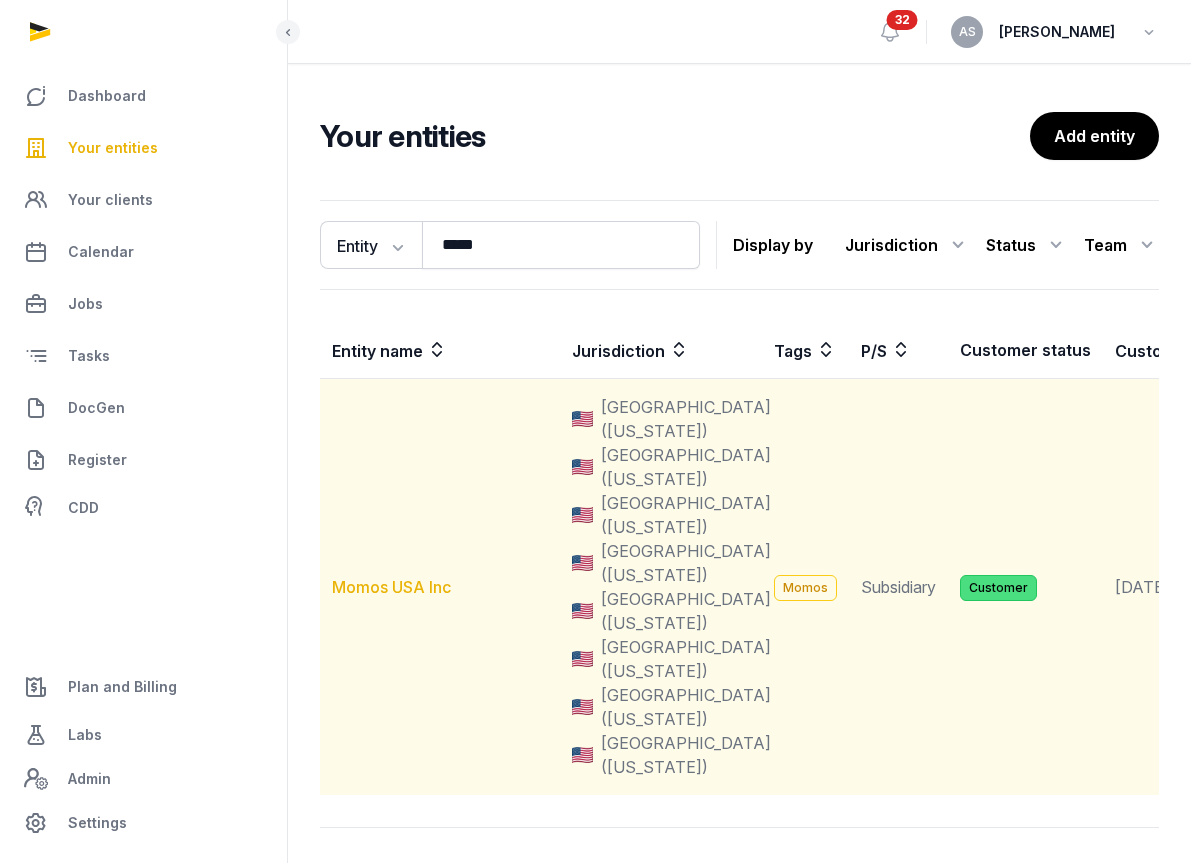 click on "Momos USA Inc" at bounding box center [391, 587] 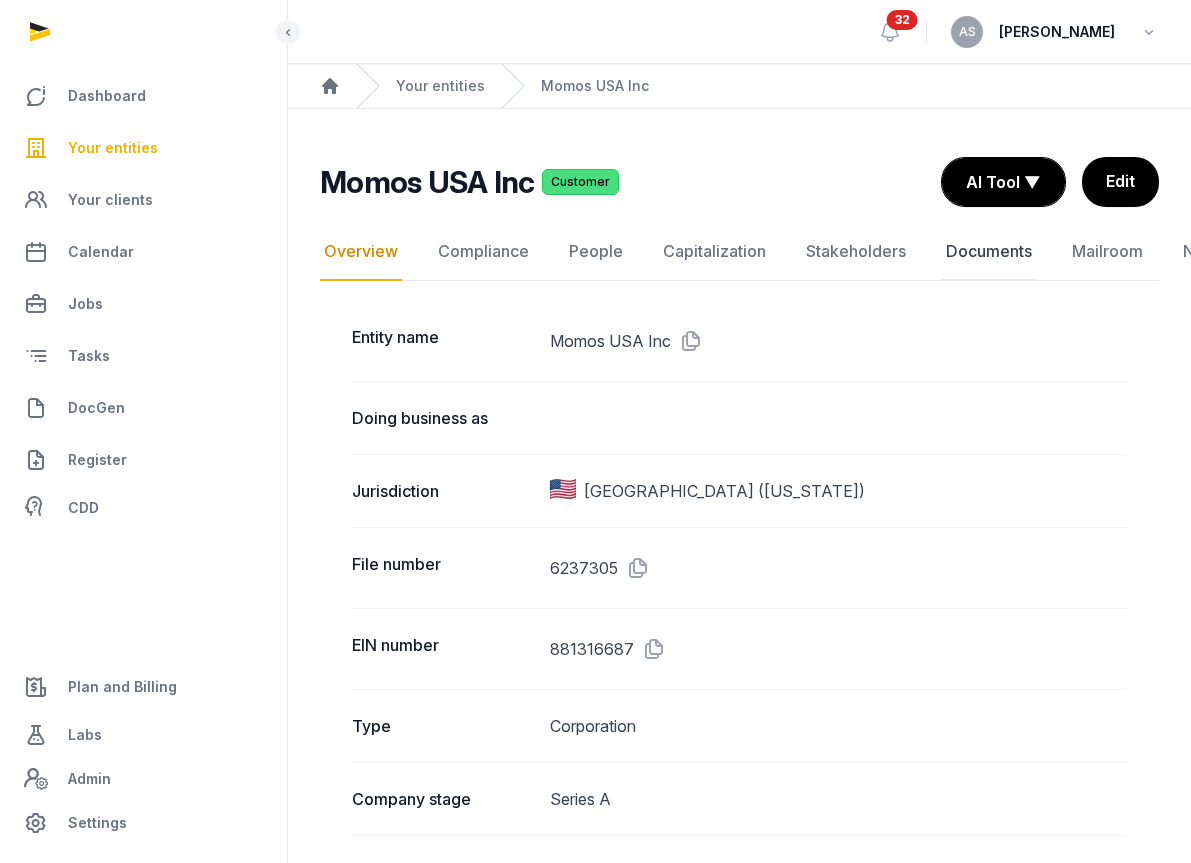 click on "Documents" 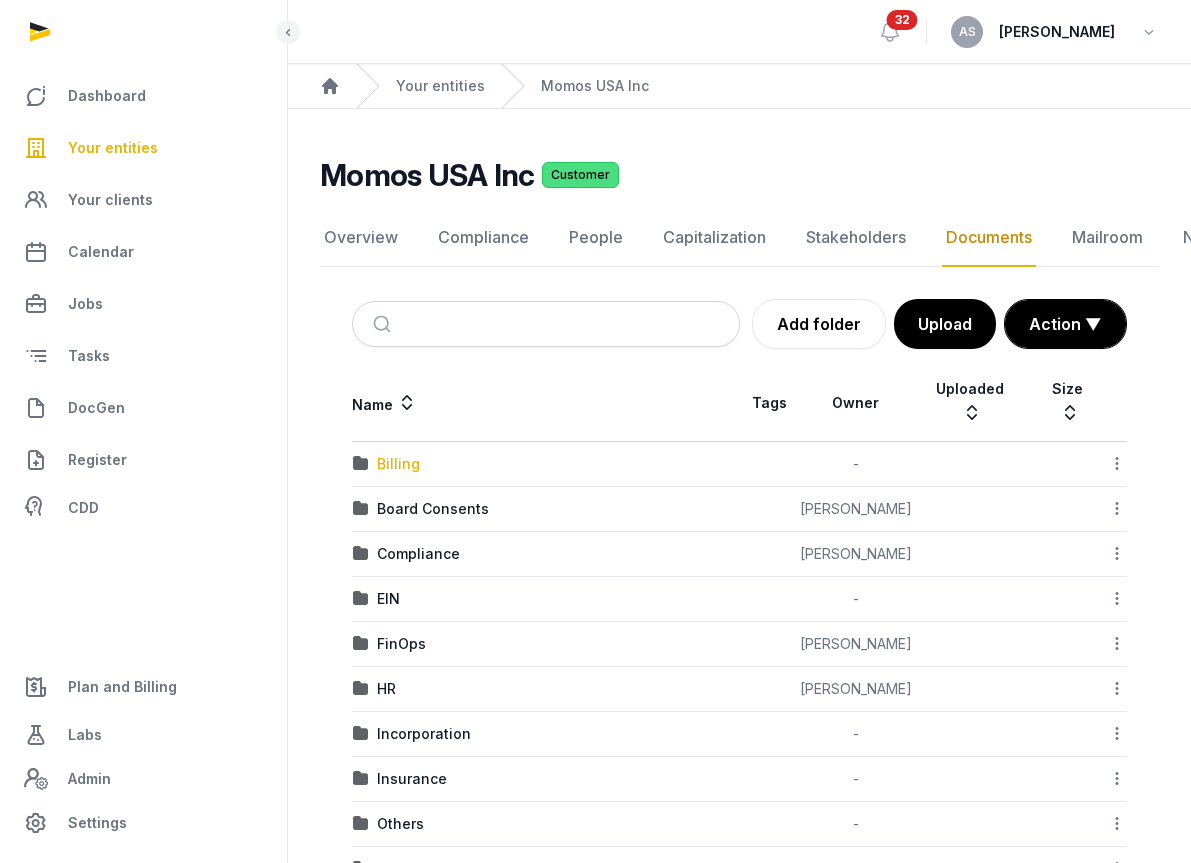 click on "Billing" at bounding box center [398, 464] 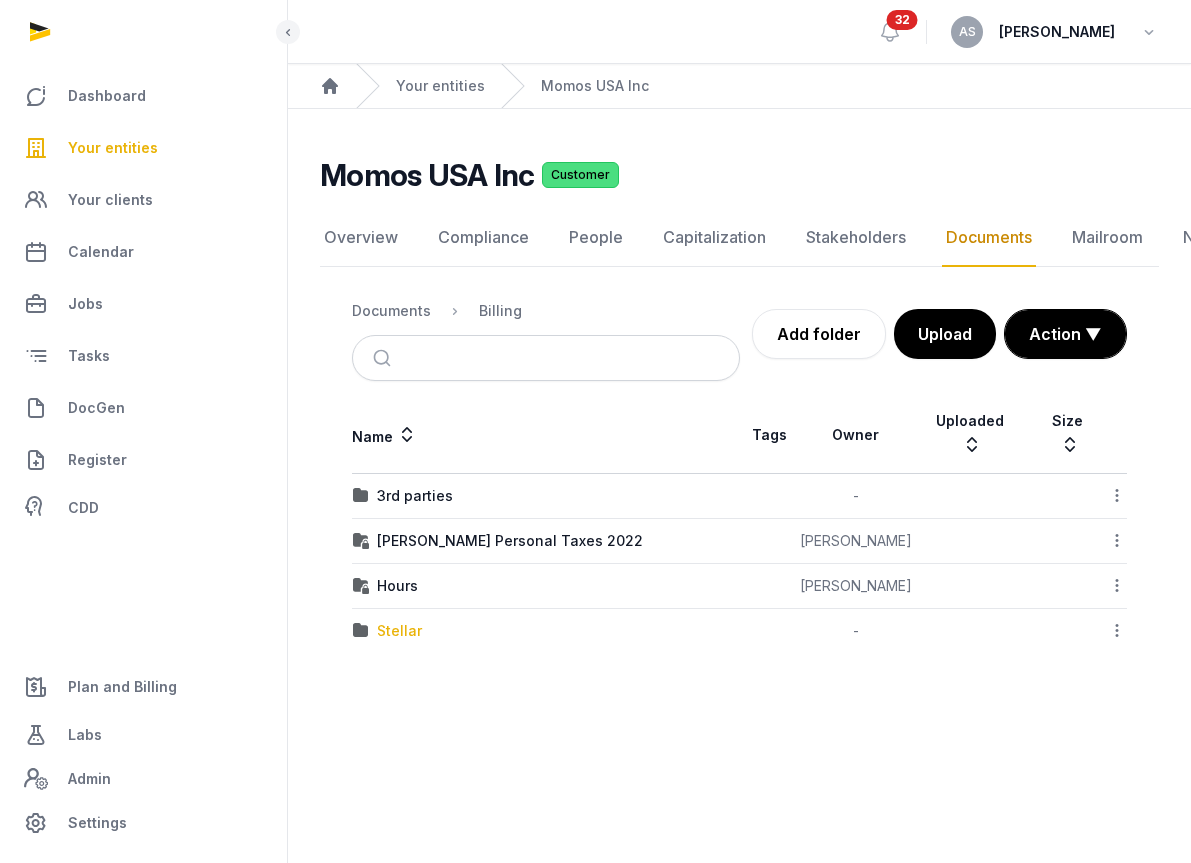 click on "Stellar" at bounding box center (399, 631) 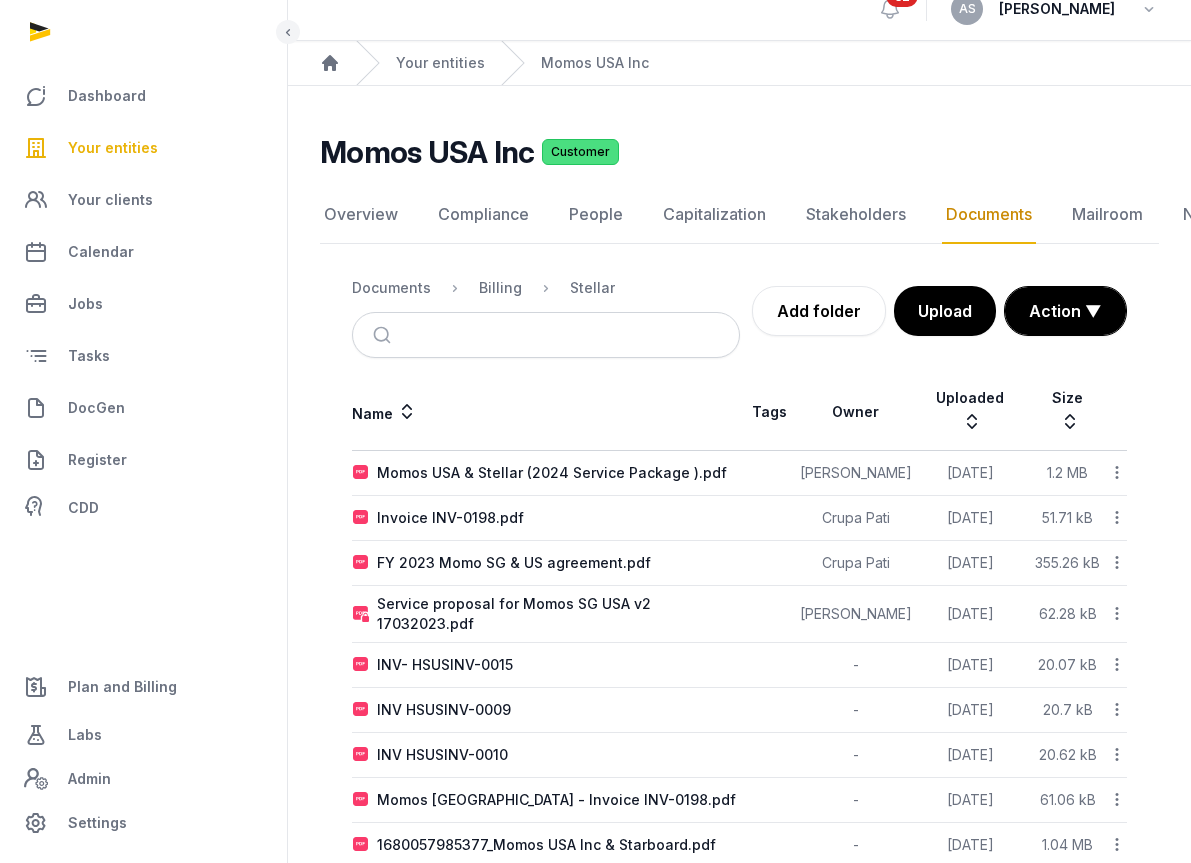 scroll, scrollTop: 18, scrollLeft: 0, axis: vertical 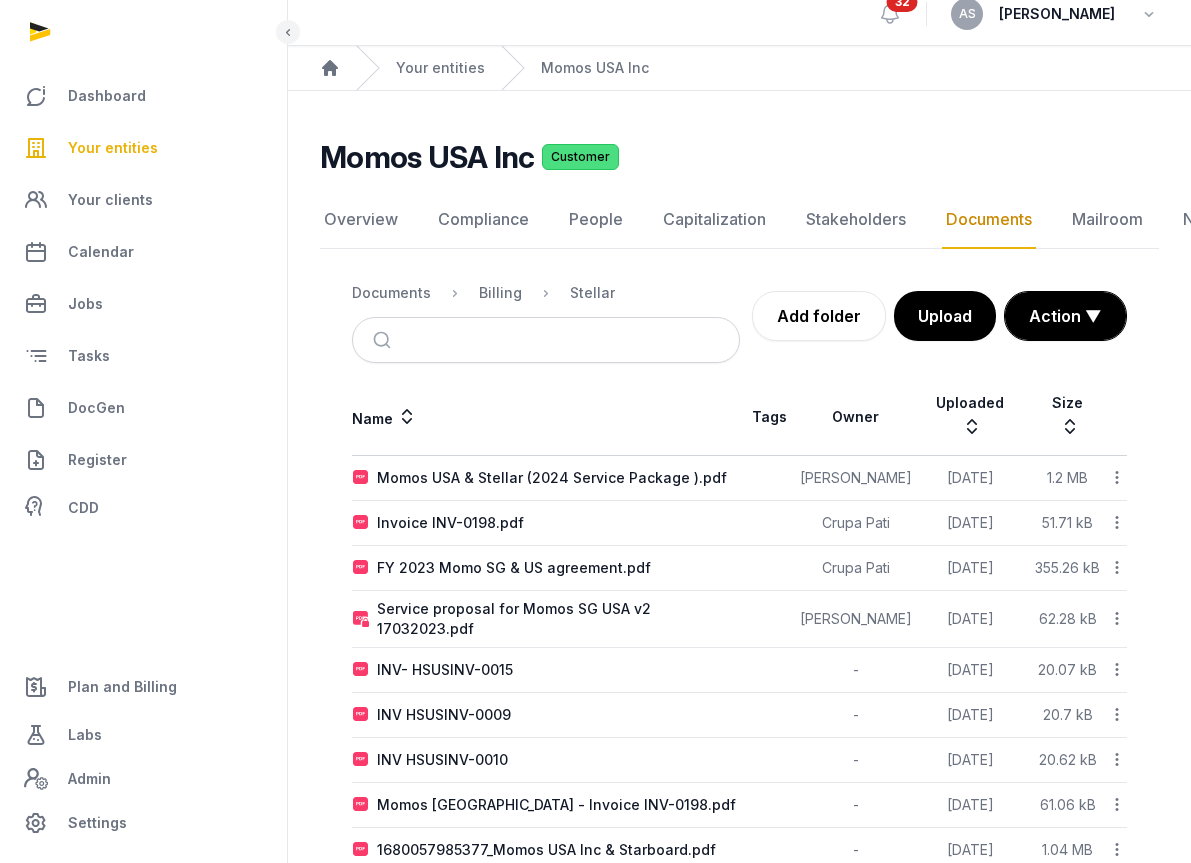 click 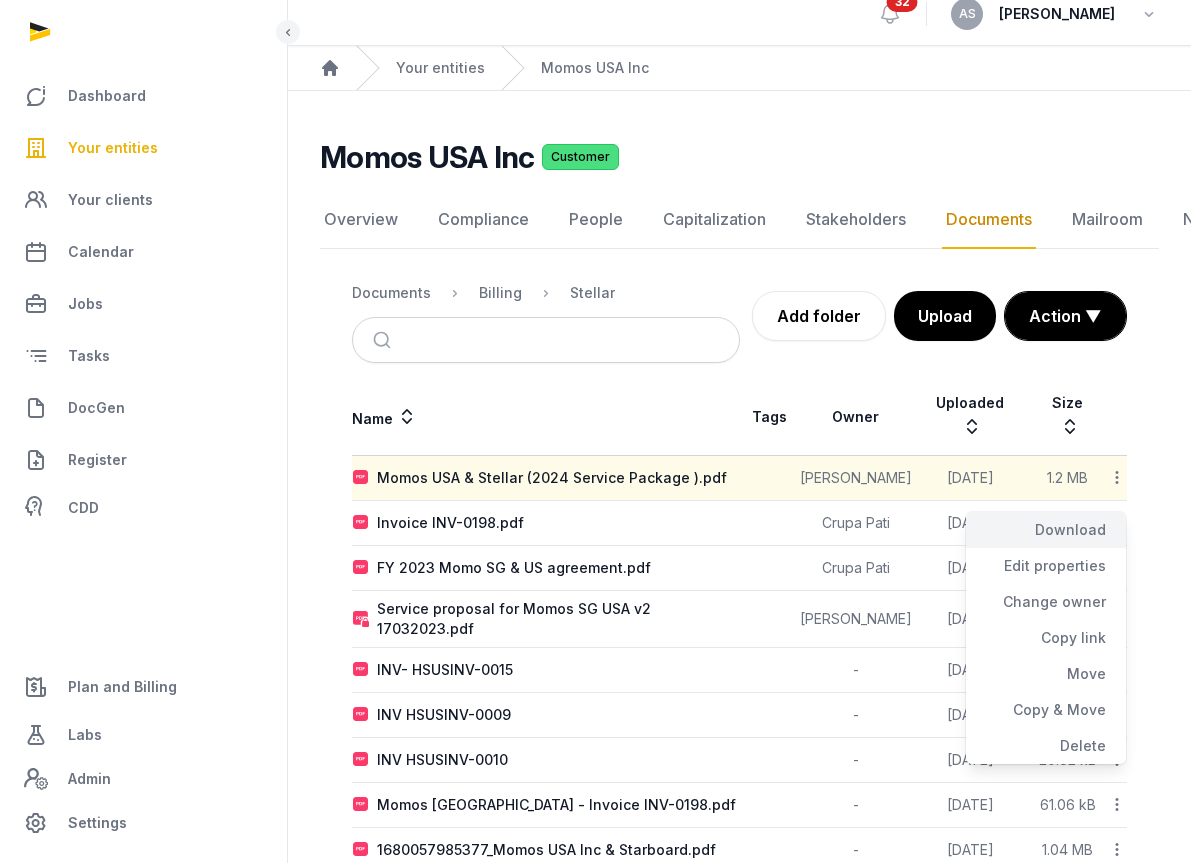 click on "Download" 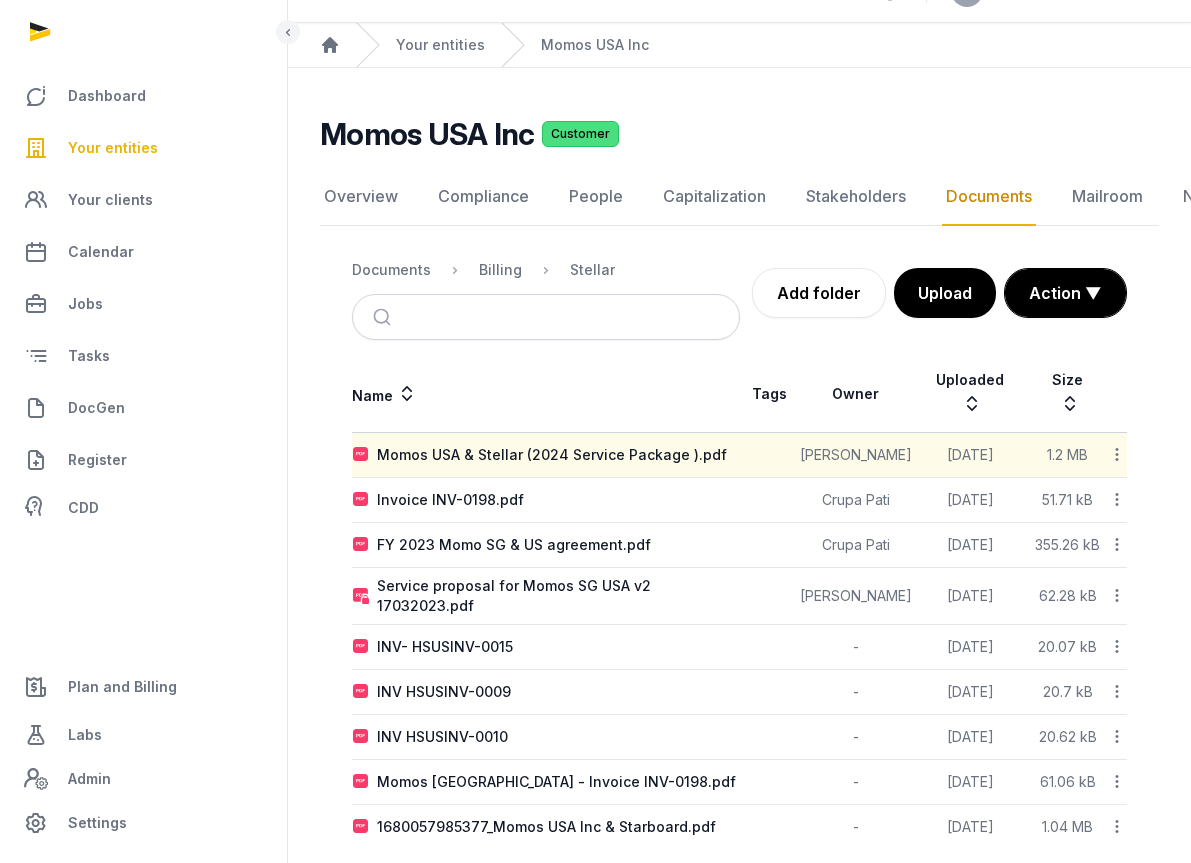 scroll, scrollTop: 47, scrollLeft: 0, axis: vertical 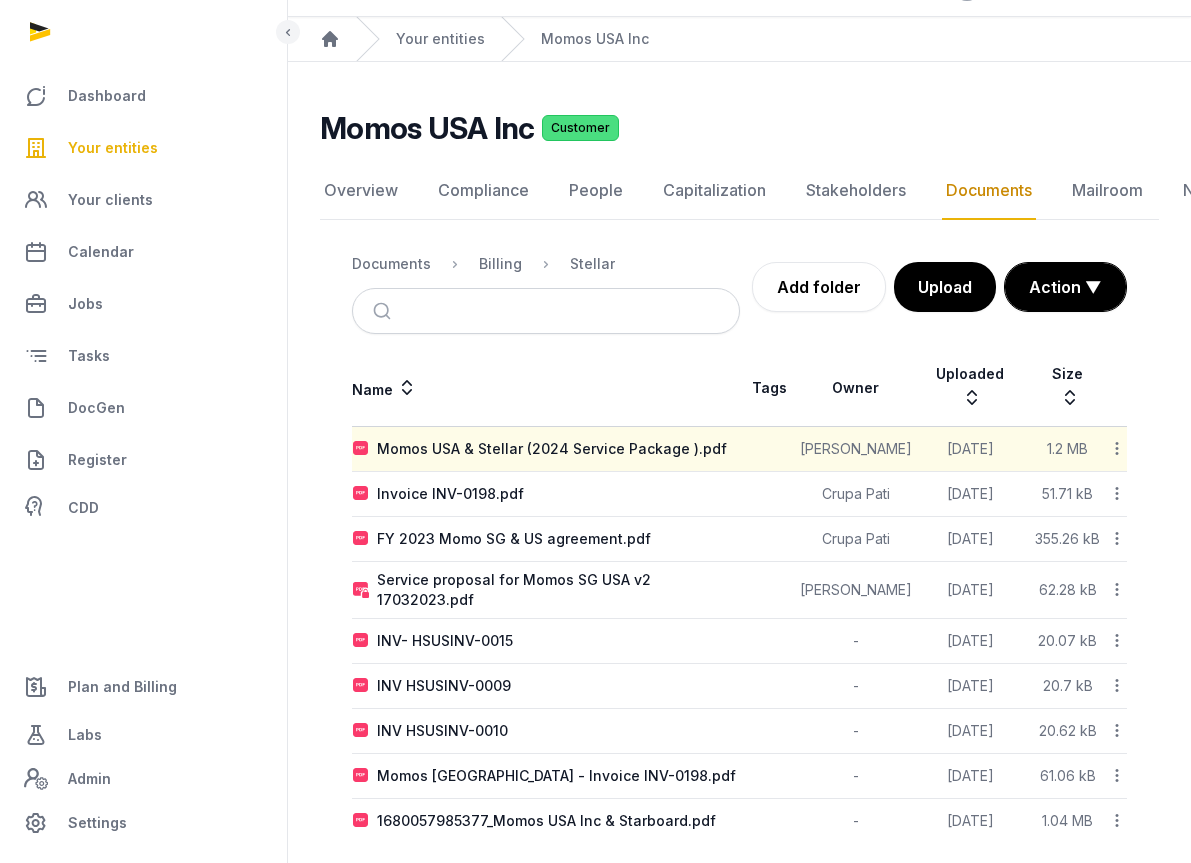 click on "Name" at bounding box center (546, 388) 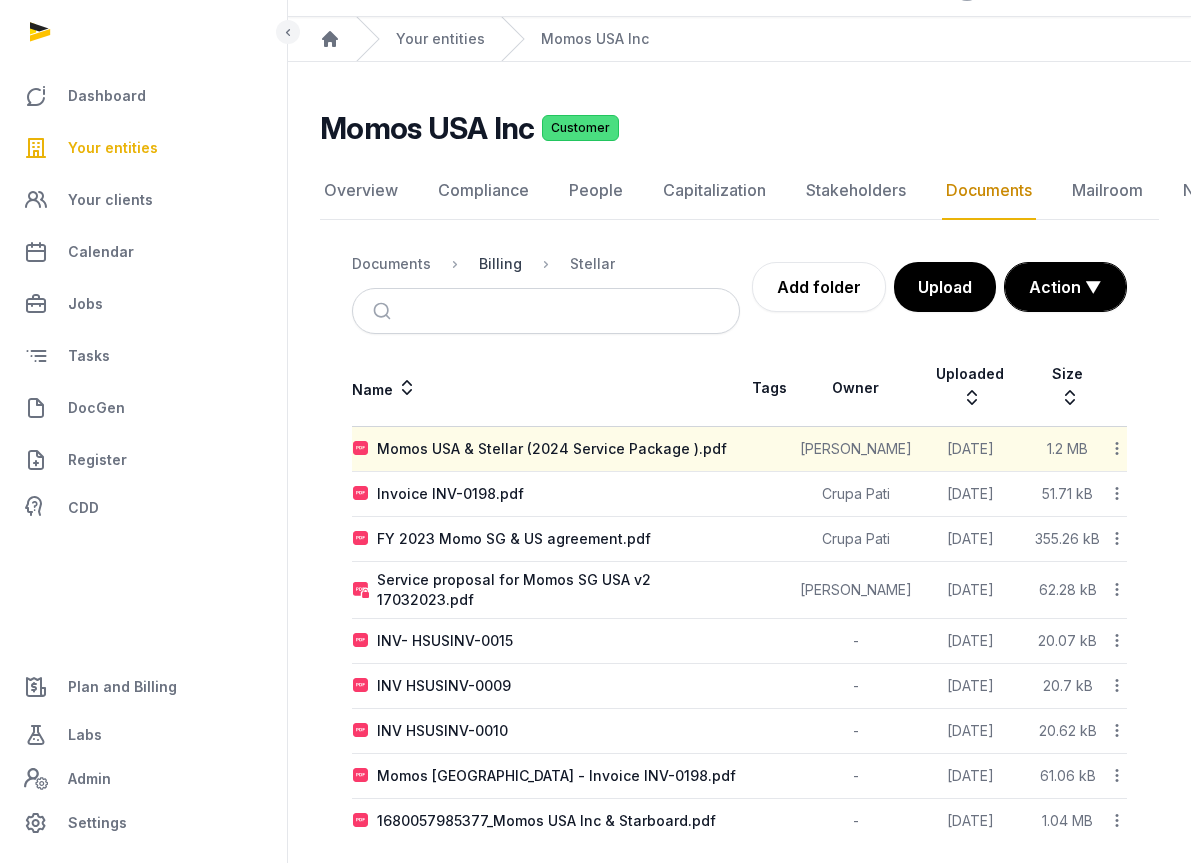 click on "Billing" at bounding box center (500, 264) 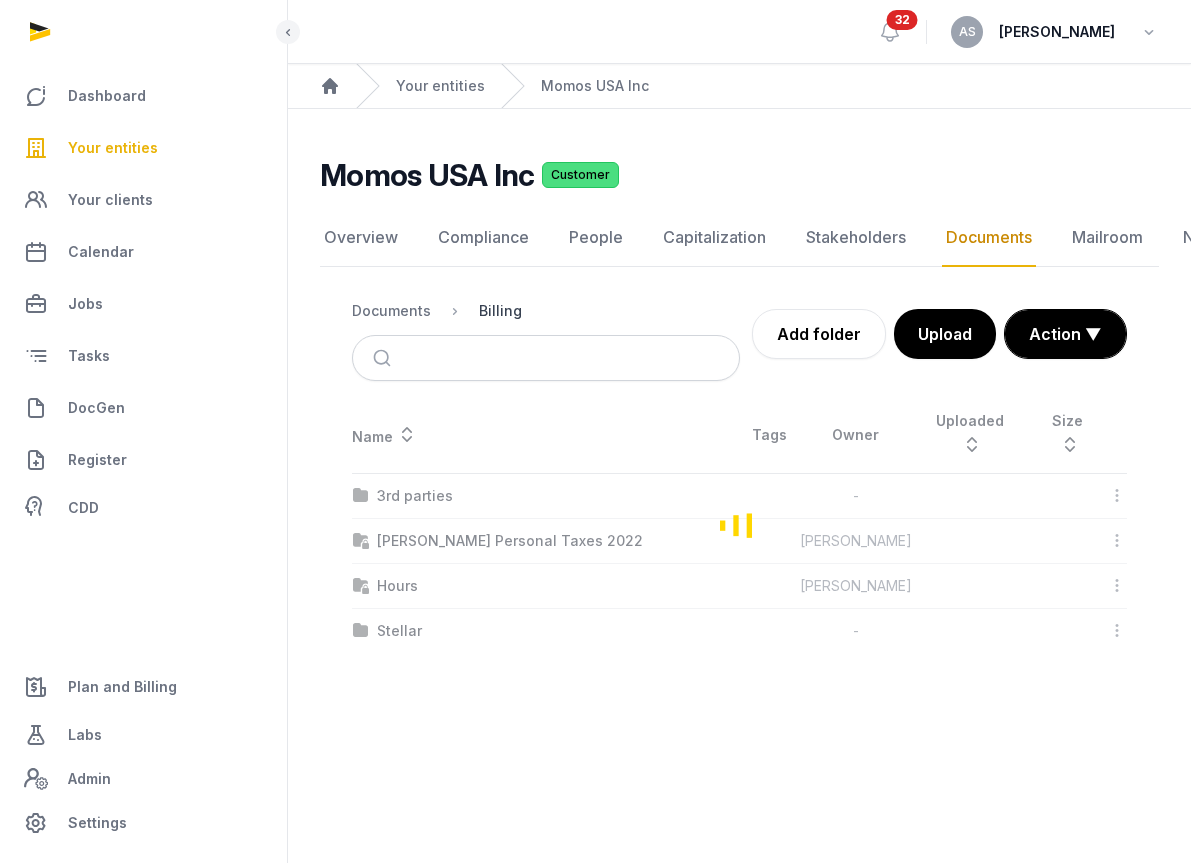 scroll, scrollTop: 0, scrollLeft: 0, axis: both 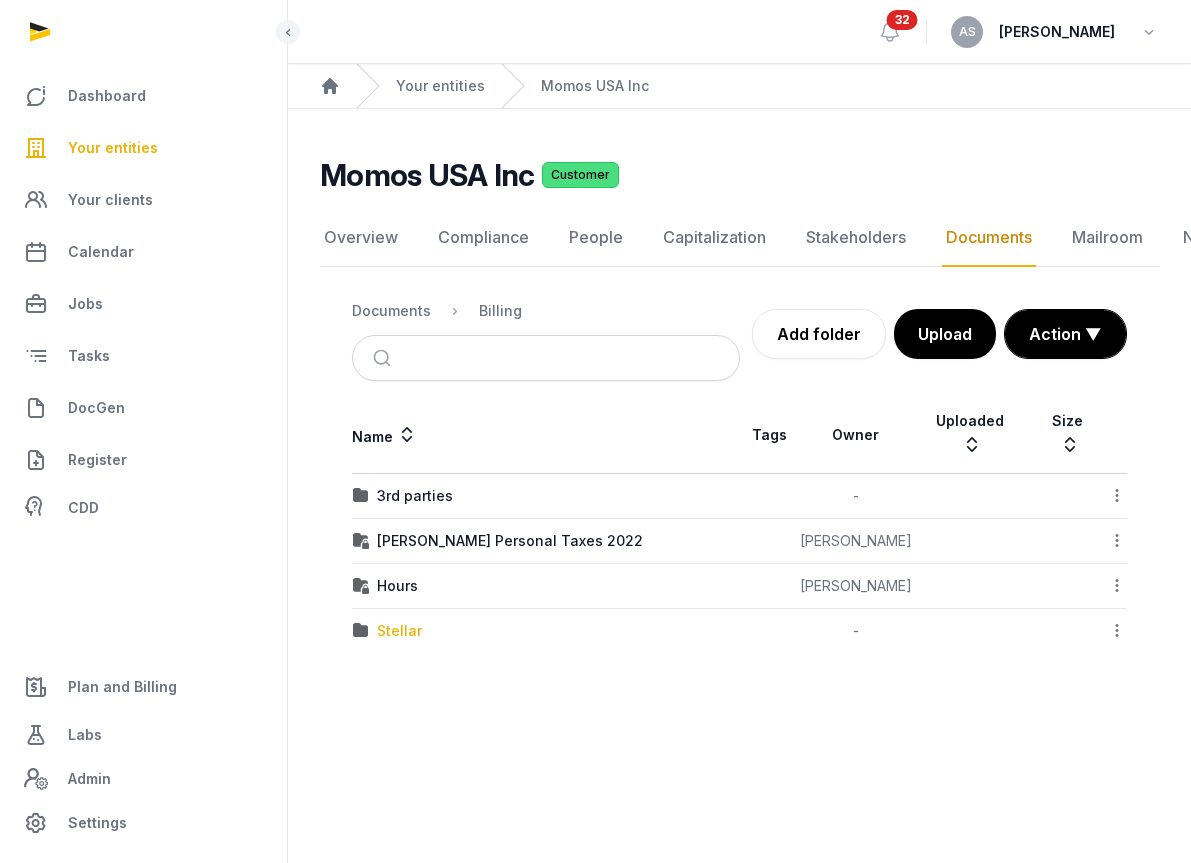 click on "Stellar" at bounding box center [399, 631] 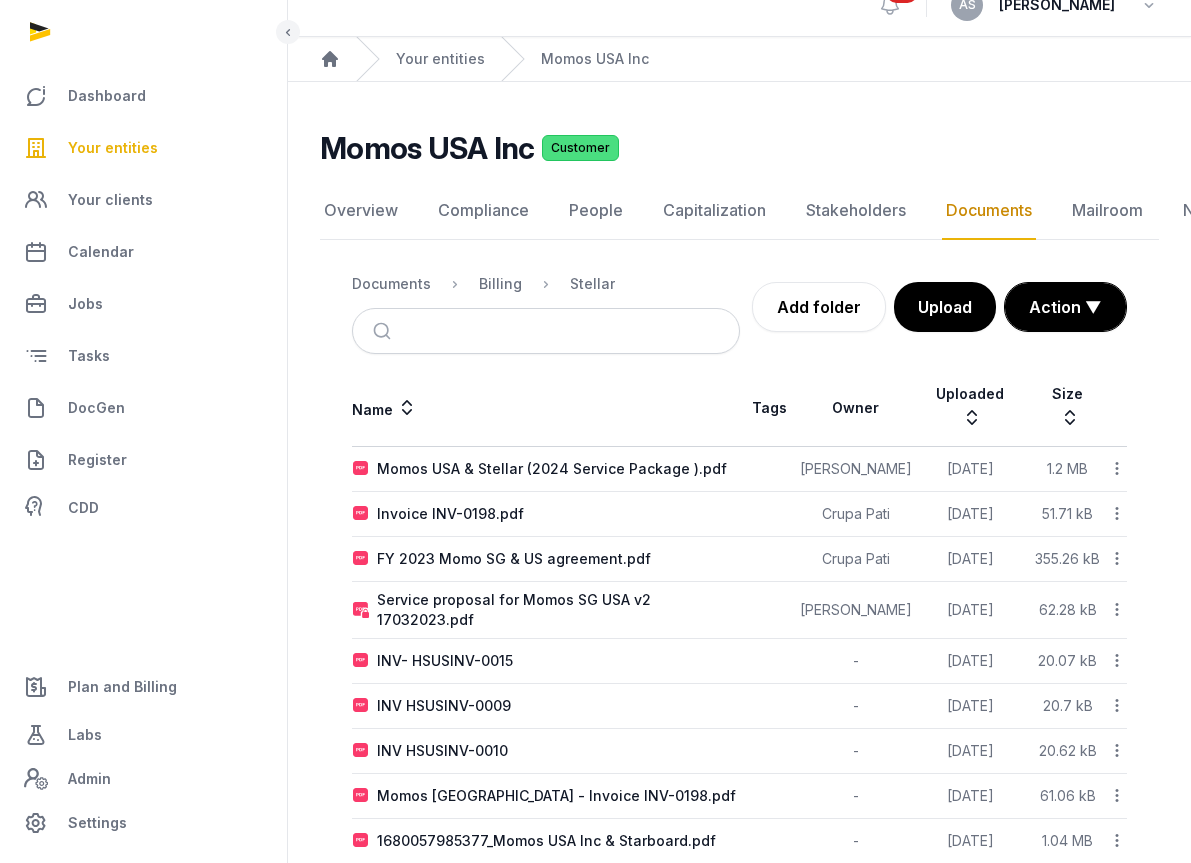 scroll, scrollTop: 30, scrollLeft: 0, axis: vertical 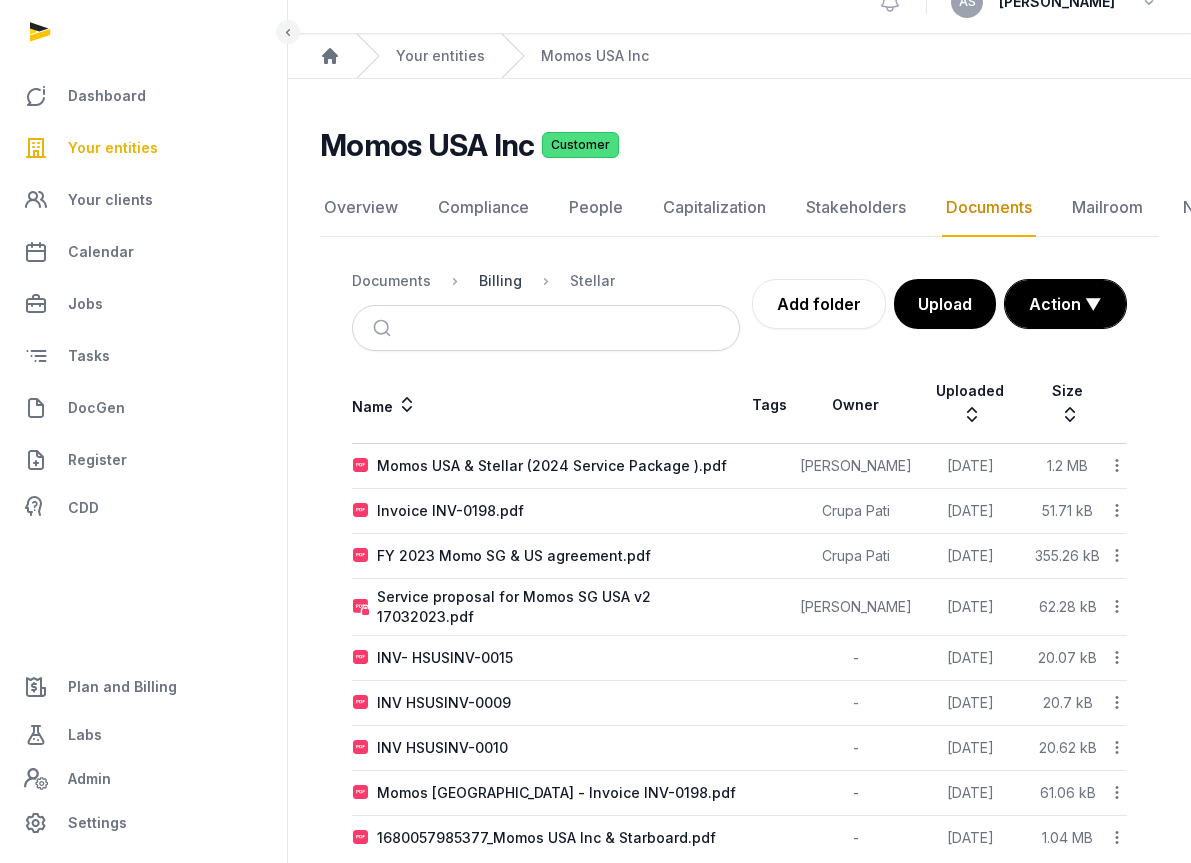 click on "Billing" at bounding box center [500, 281] 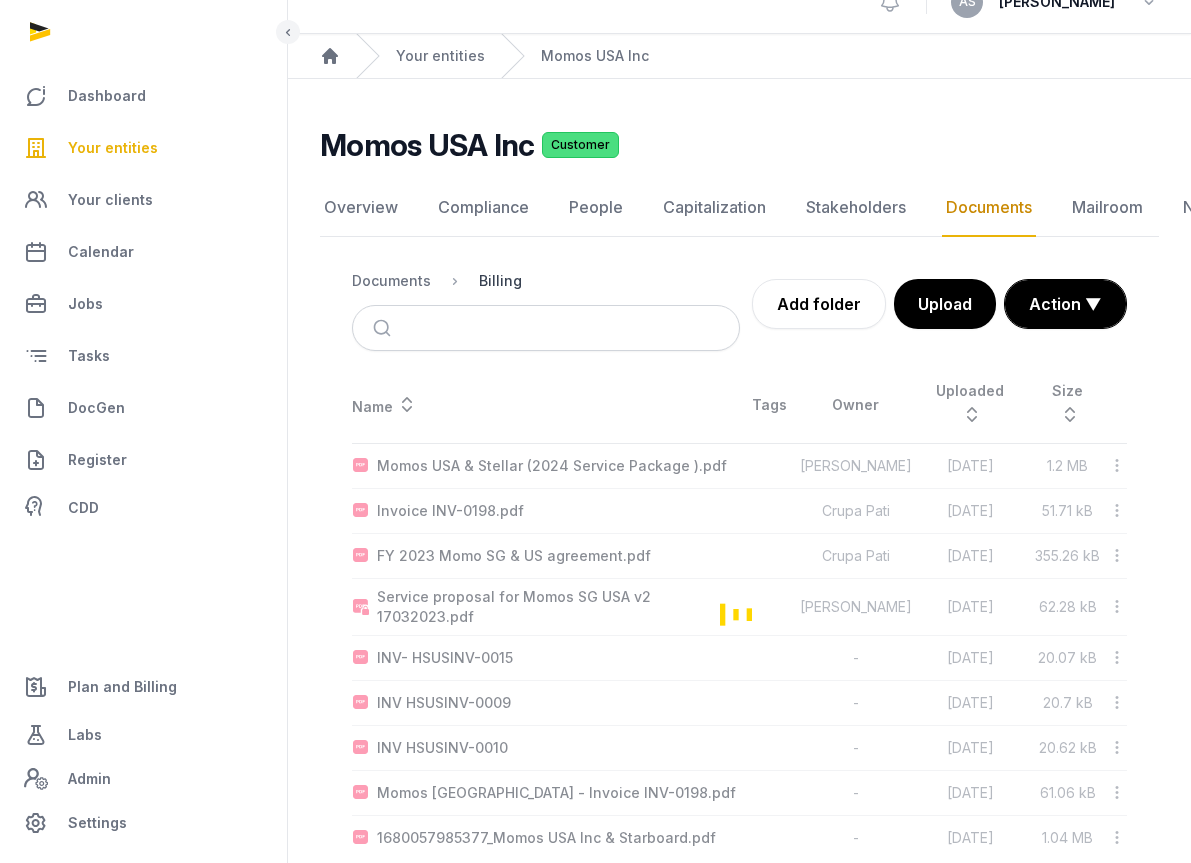 scroll, scrollTop: 0, scrollLeft: 0, axis: both 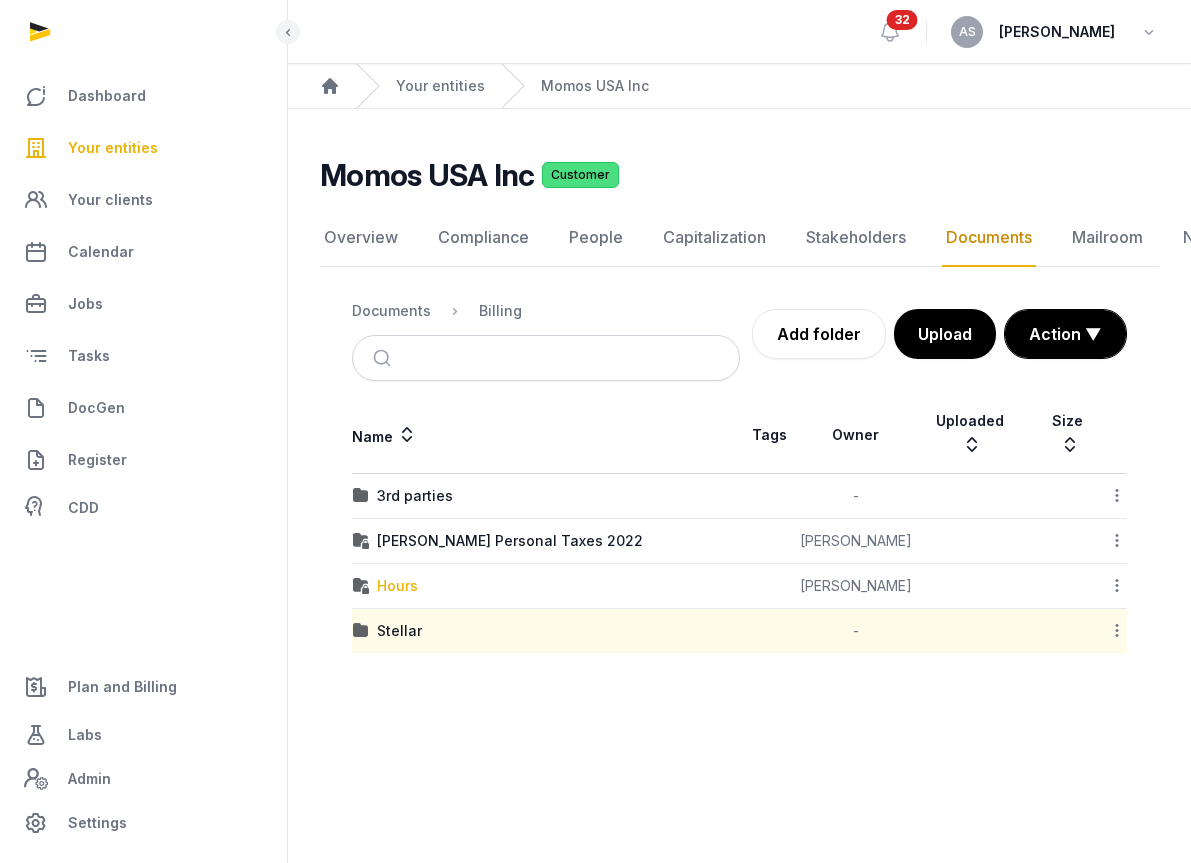 click on "Hours" at bounding box center (397, 586) 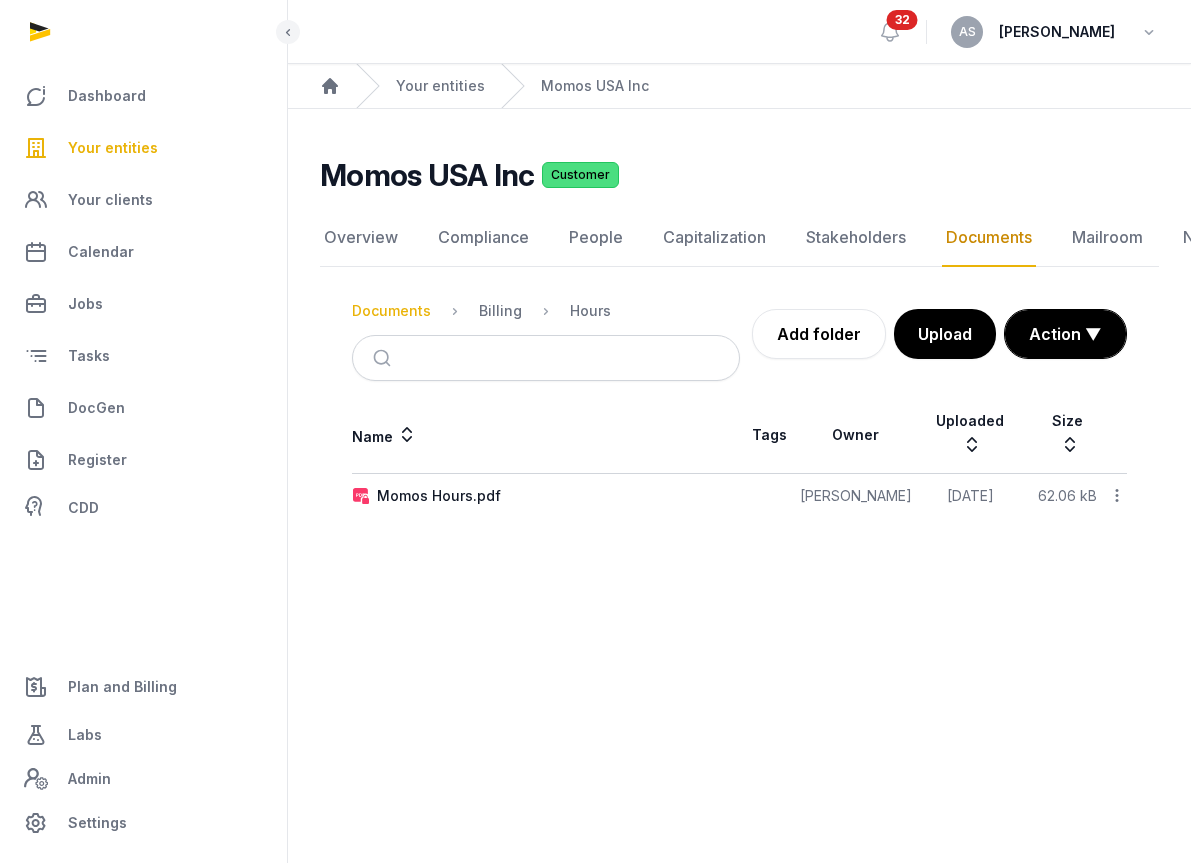 click on "Documents" at bounding box center (391, 311) 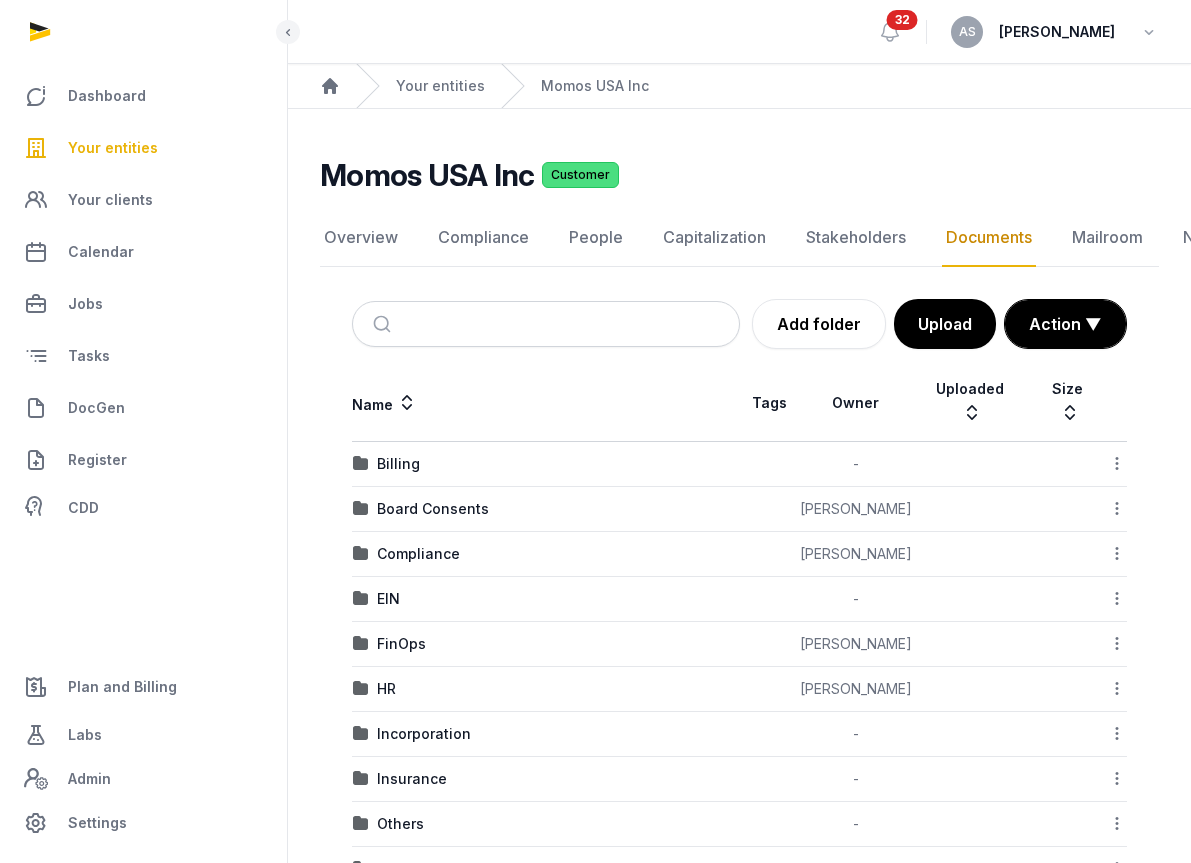click on "Your entities" at bounding box center [113, 148] 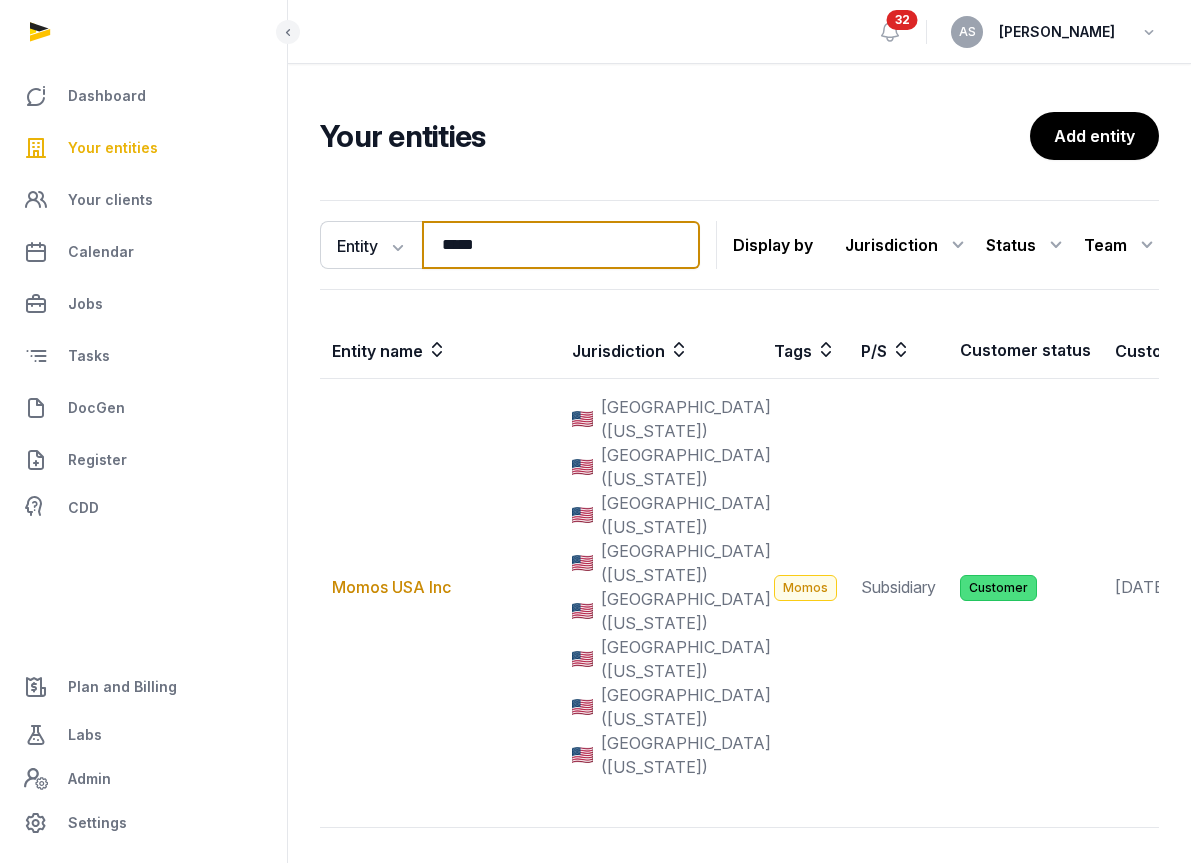 click on "*****" at bounding box center [561, 245] 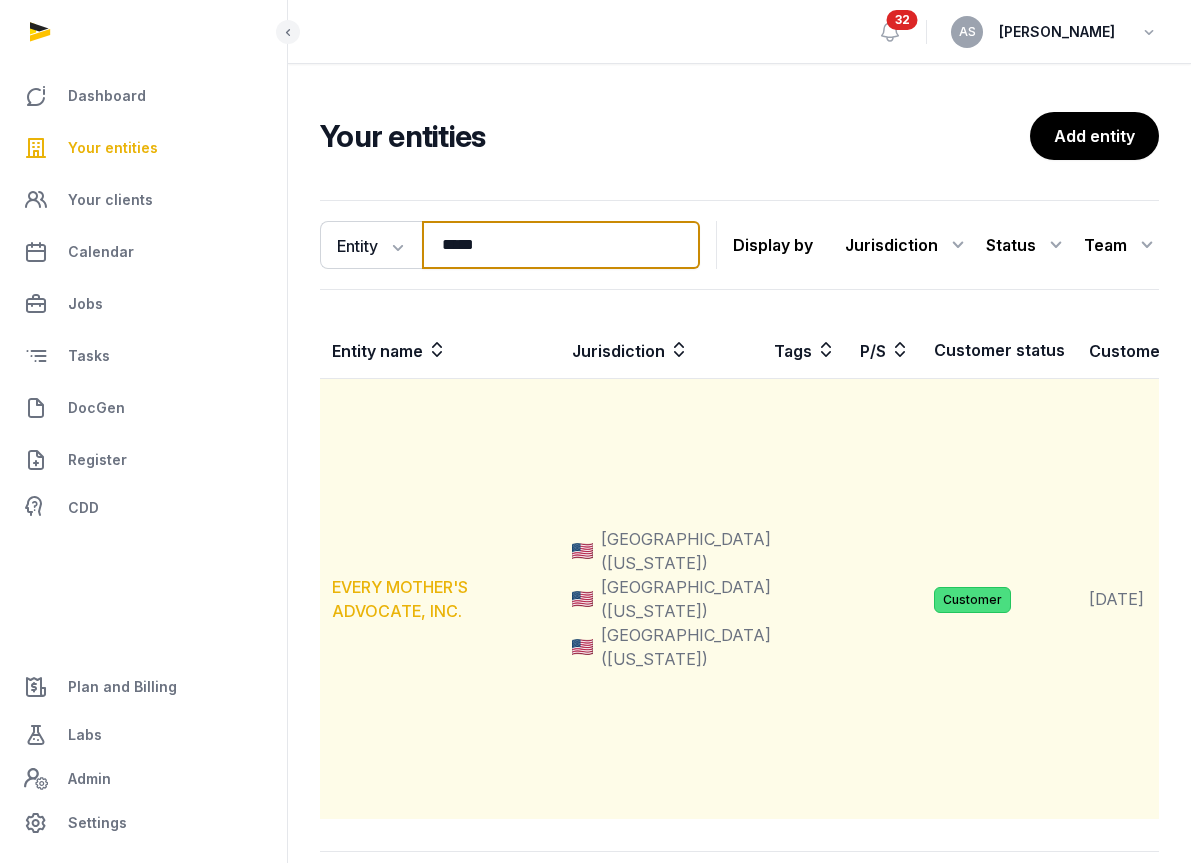 type on "*****" 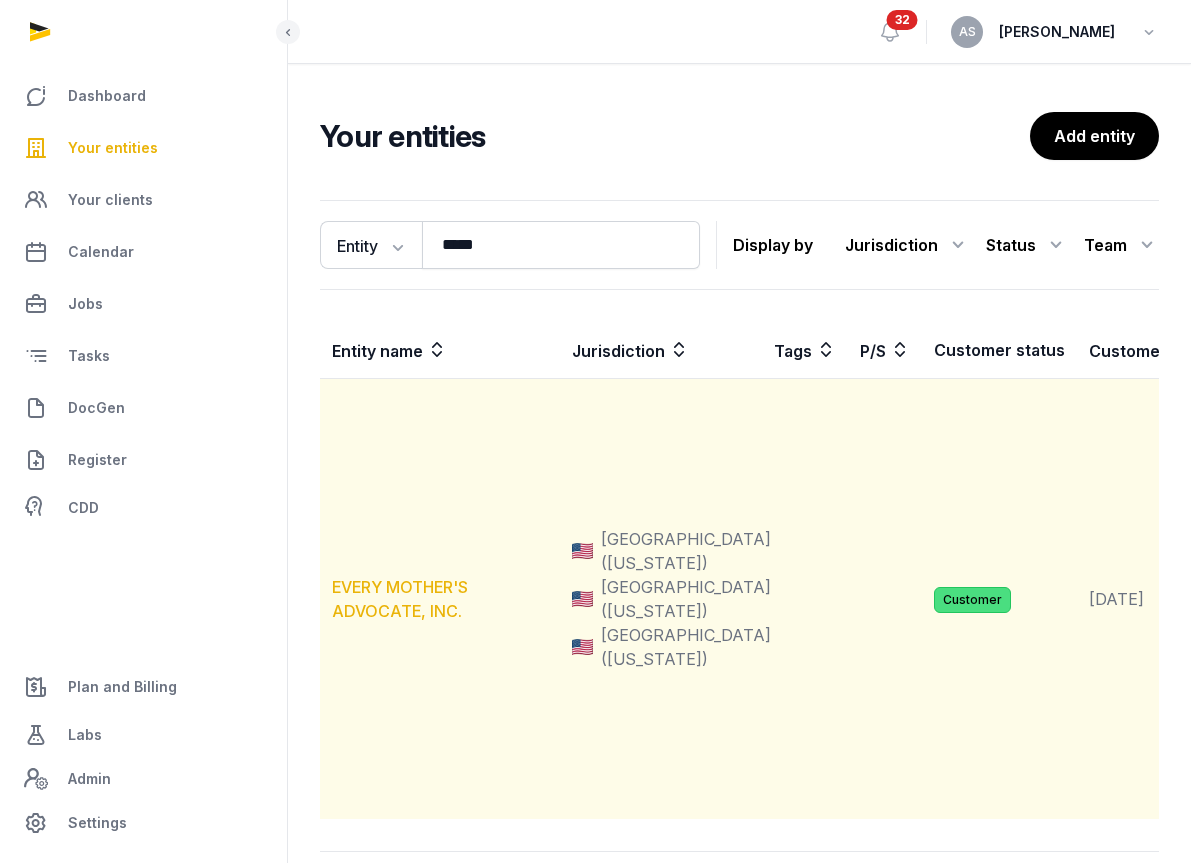 click on "EVERY MOTHER'S ADVOCATE, INC." at bounding box center (400, 599) 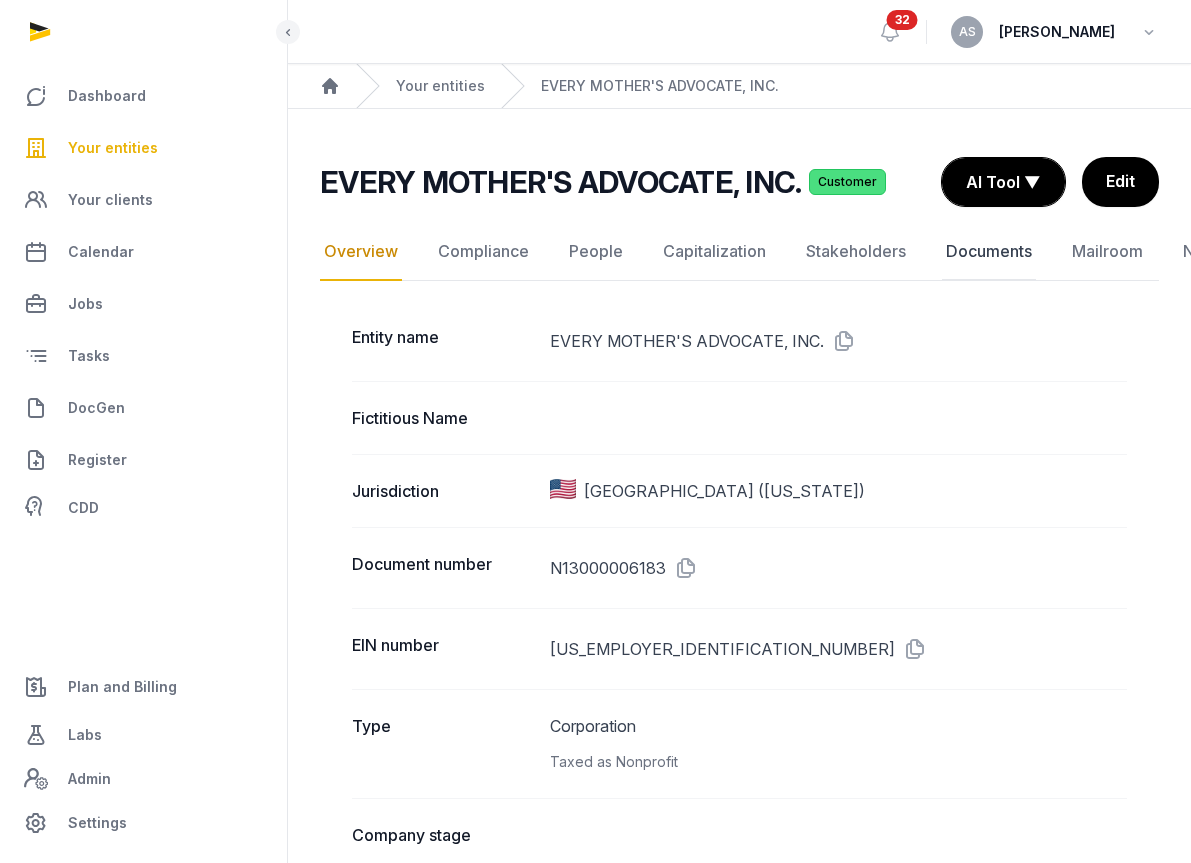 click on "Documents" 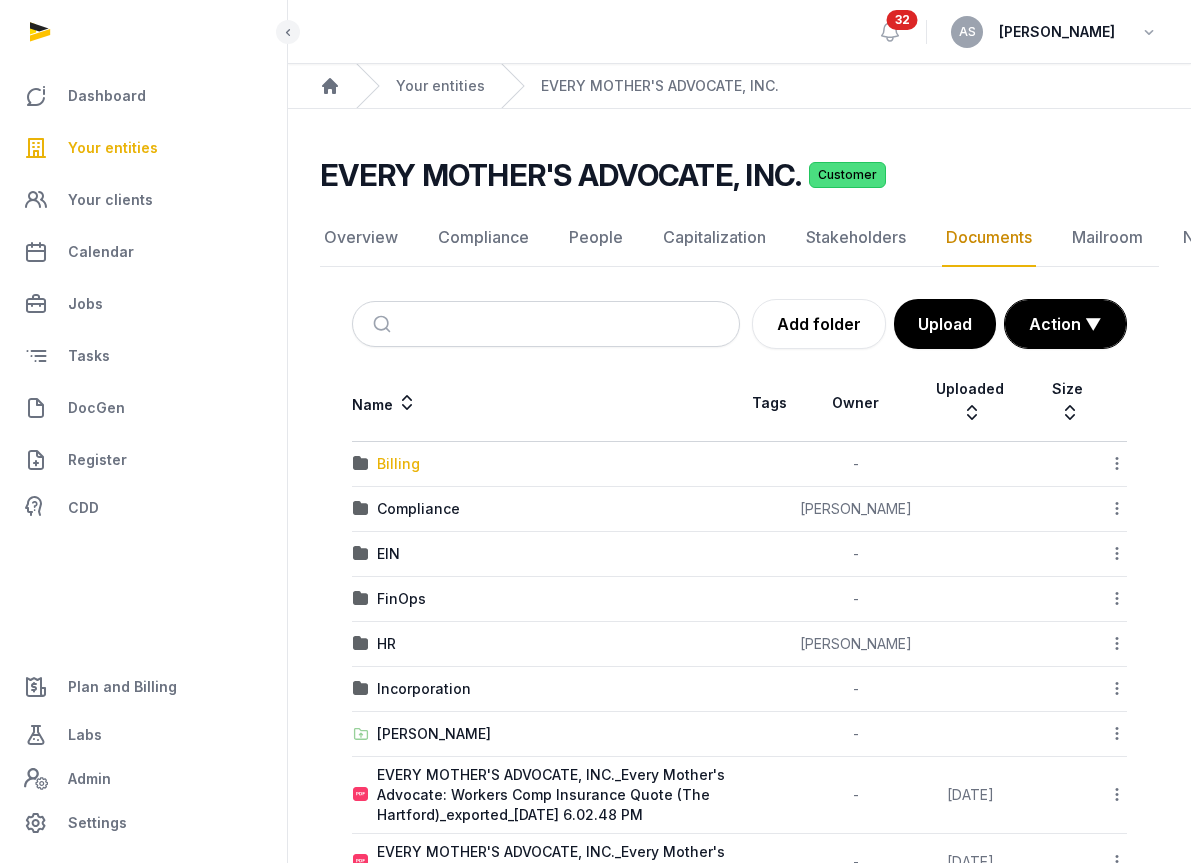 click on "Billing" at bounding box center (398, 464) 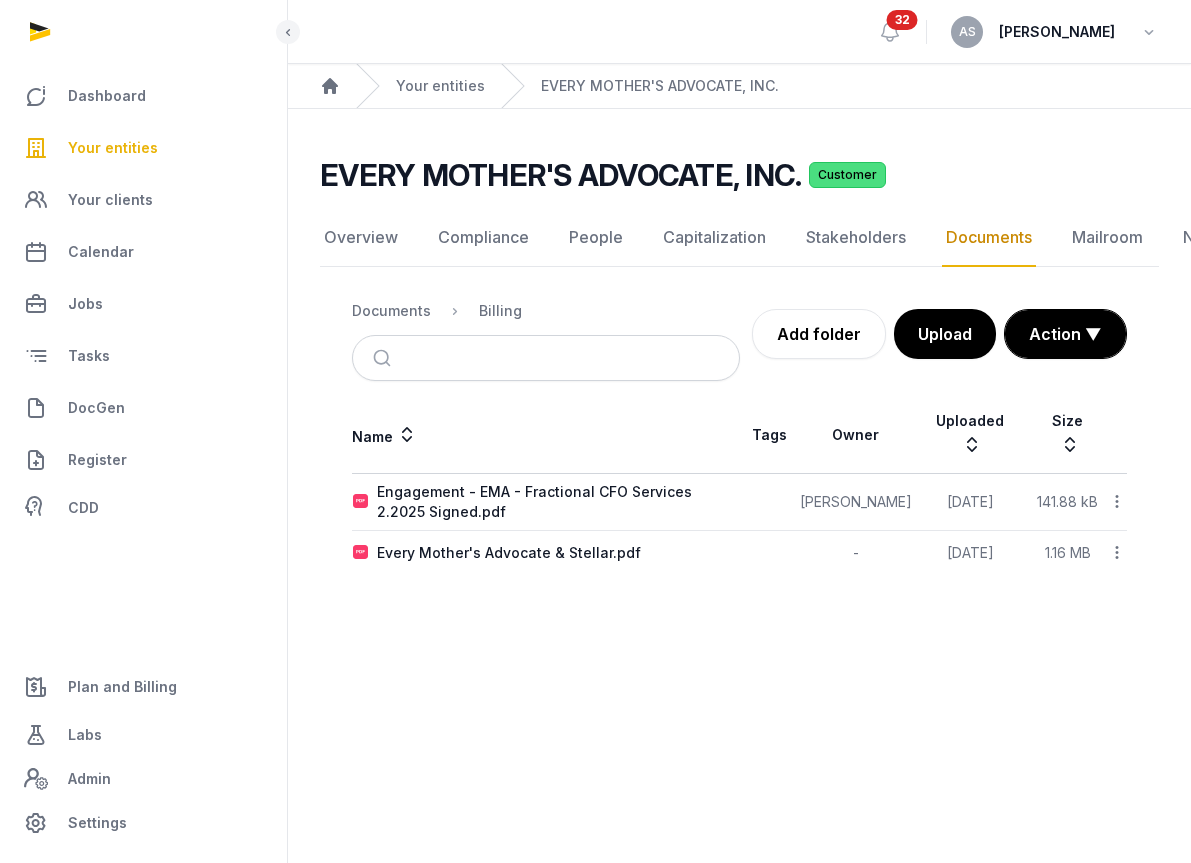 click 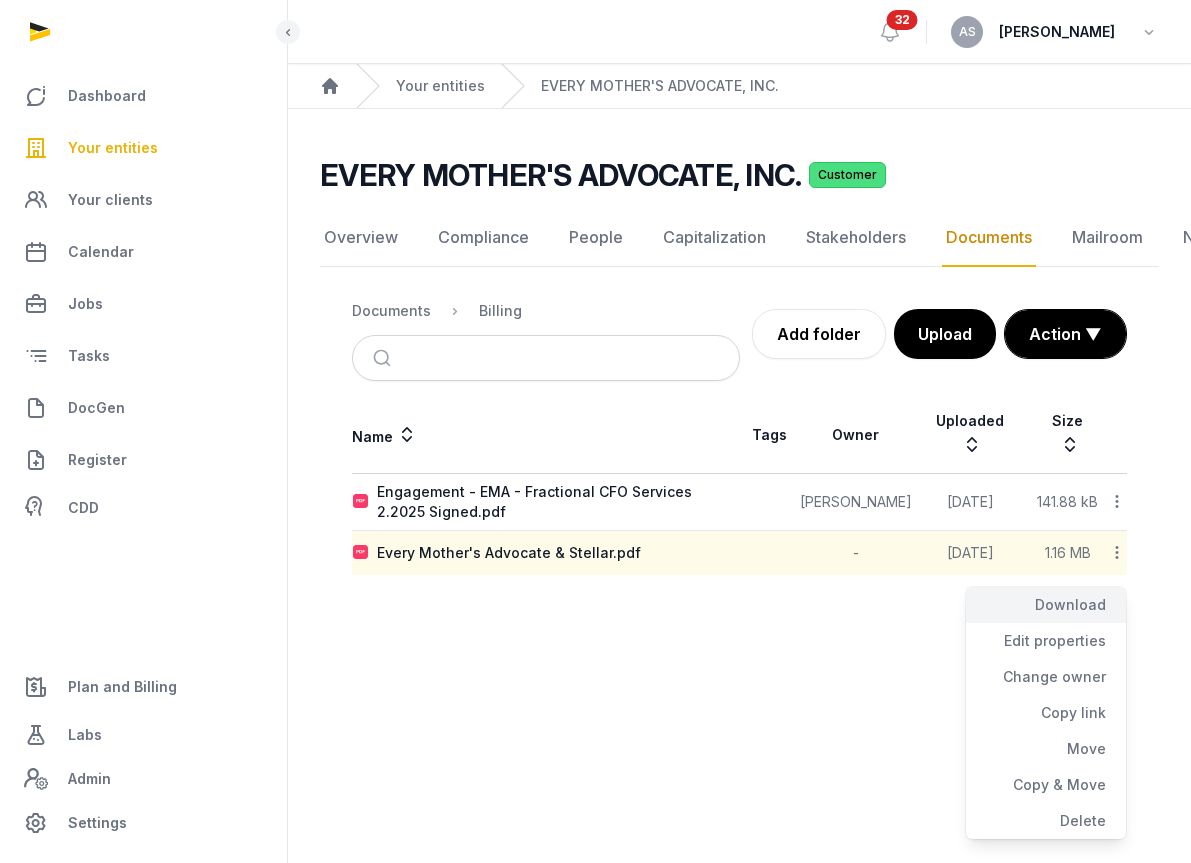 click on "Download" 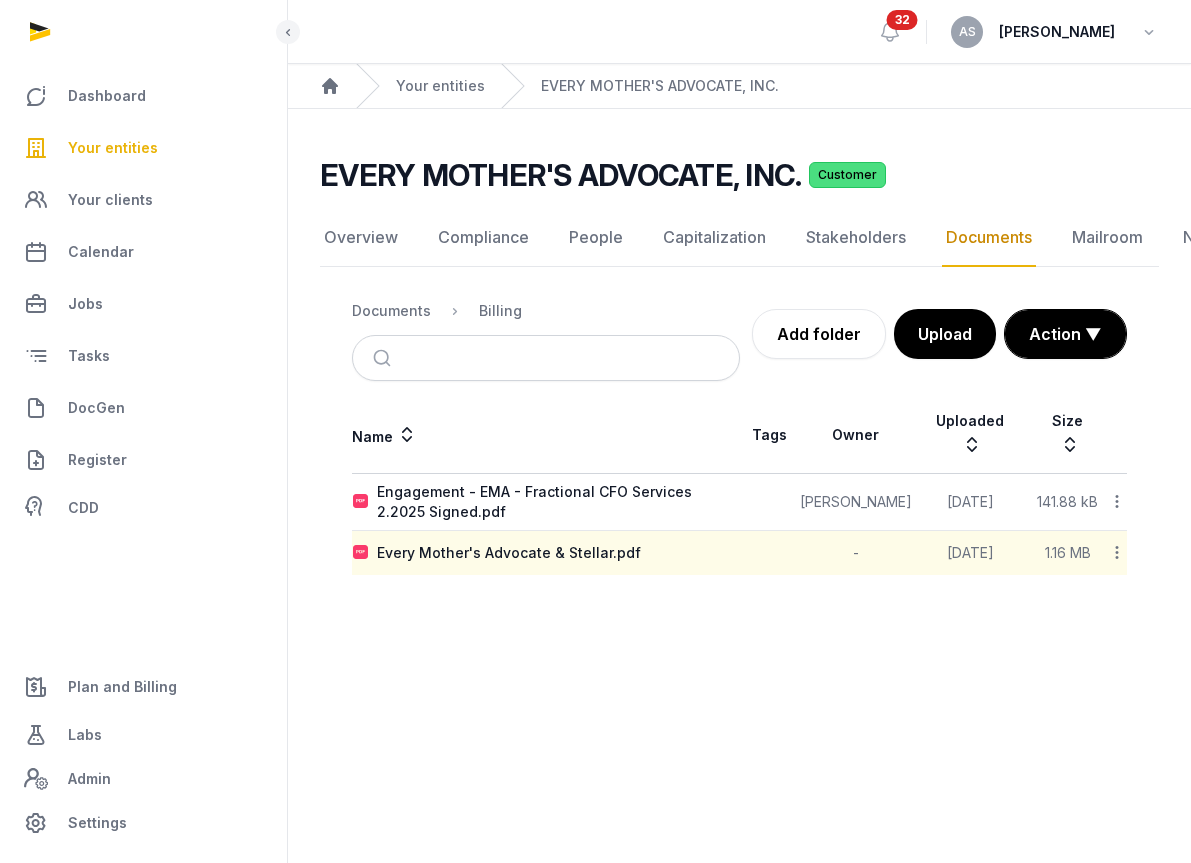 click 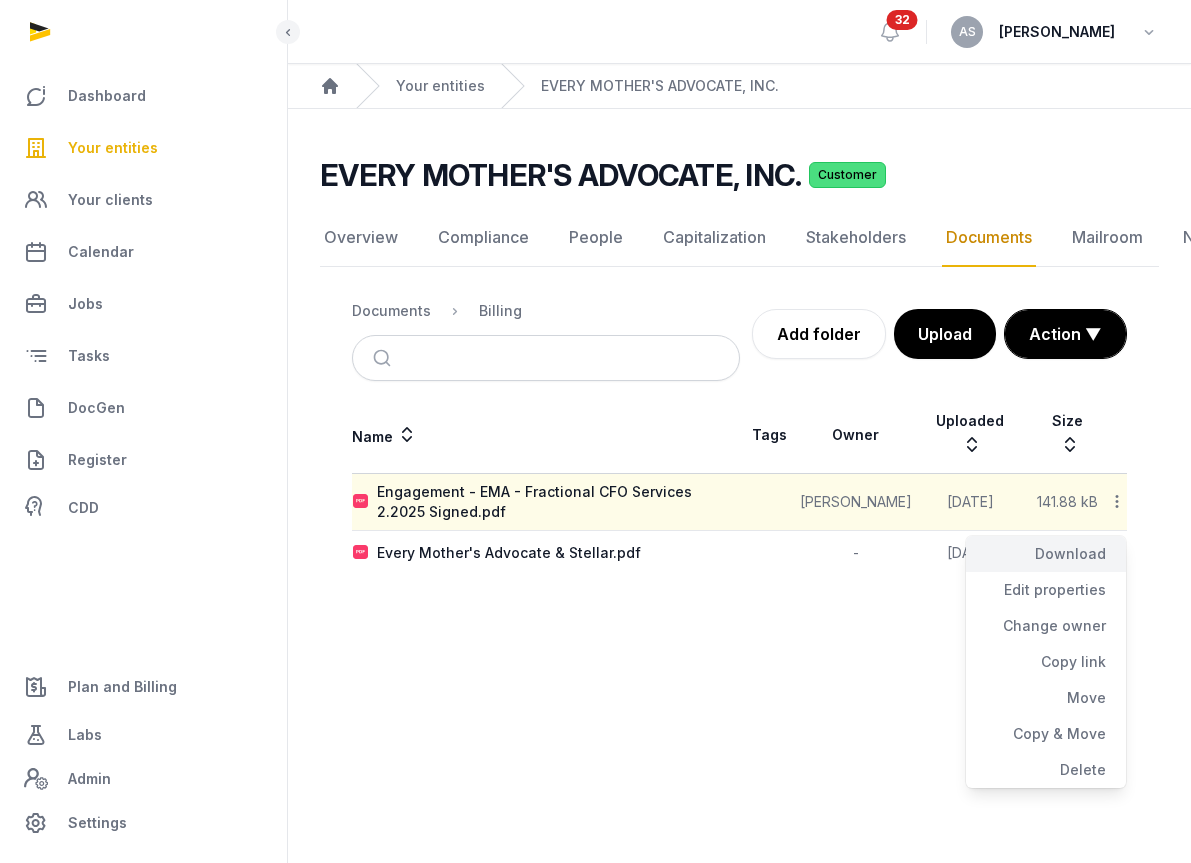 click on "Download" 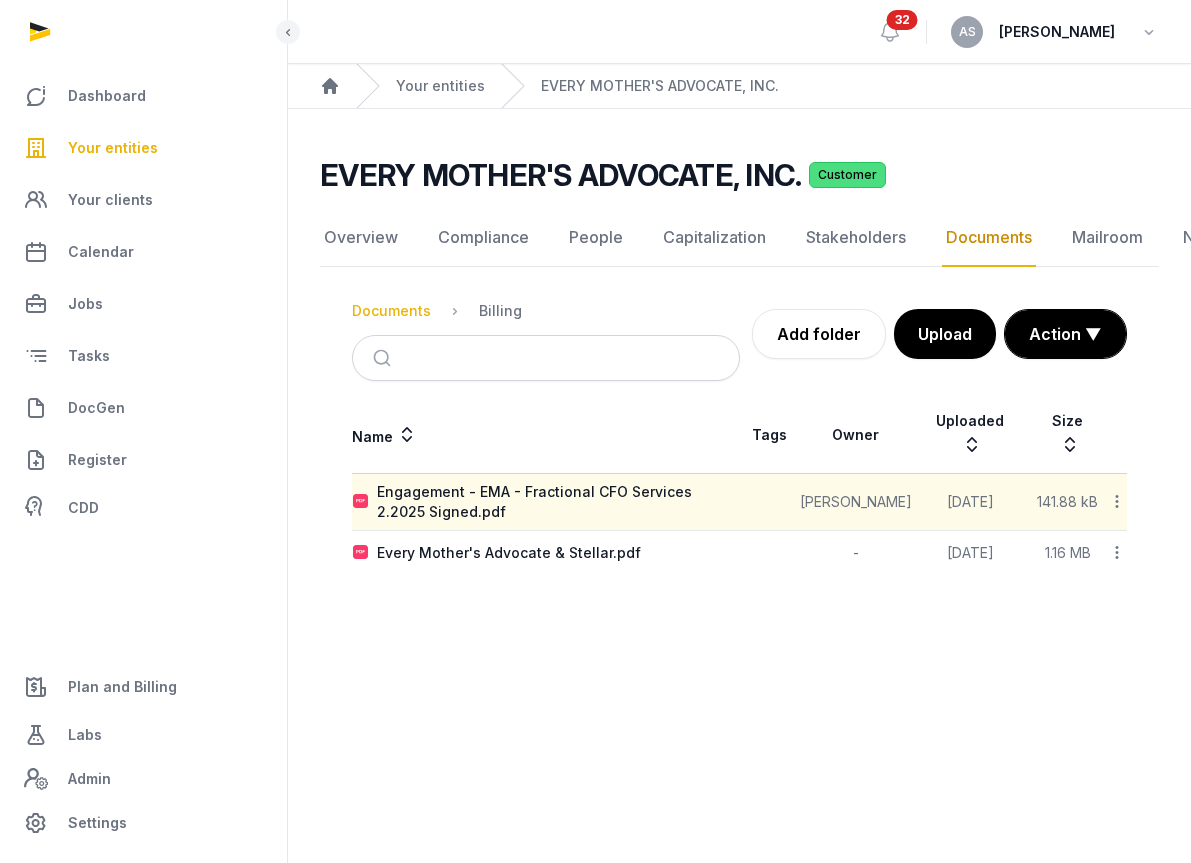 click on "Documents" at bounding box center [391, 311] 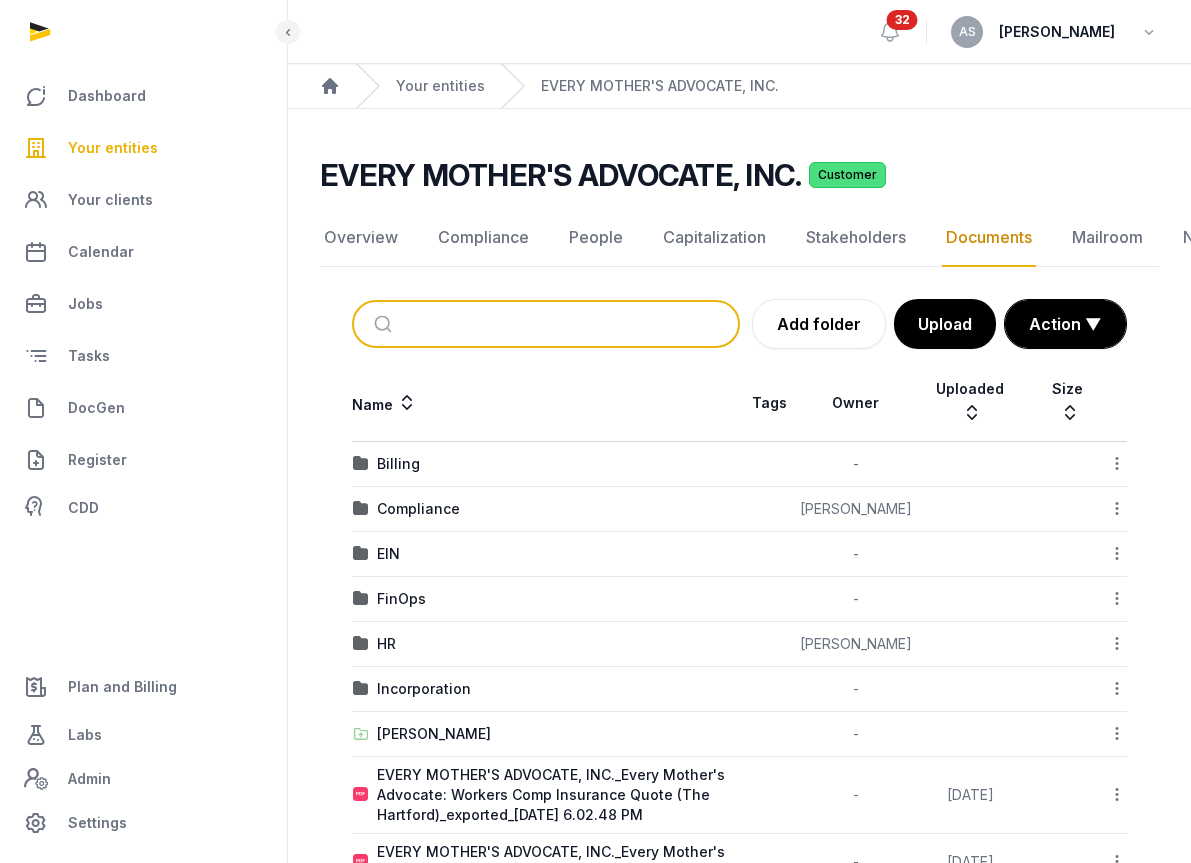 click at bounding box center [569, 324] 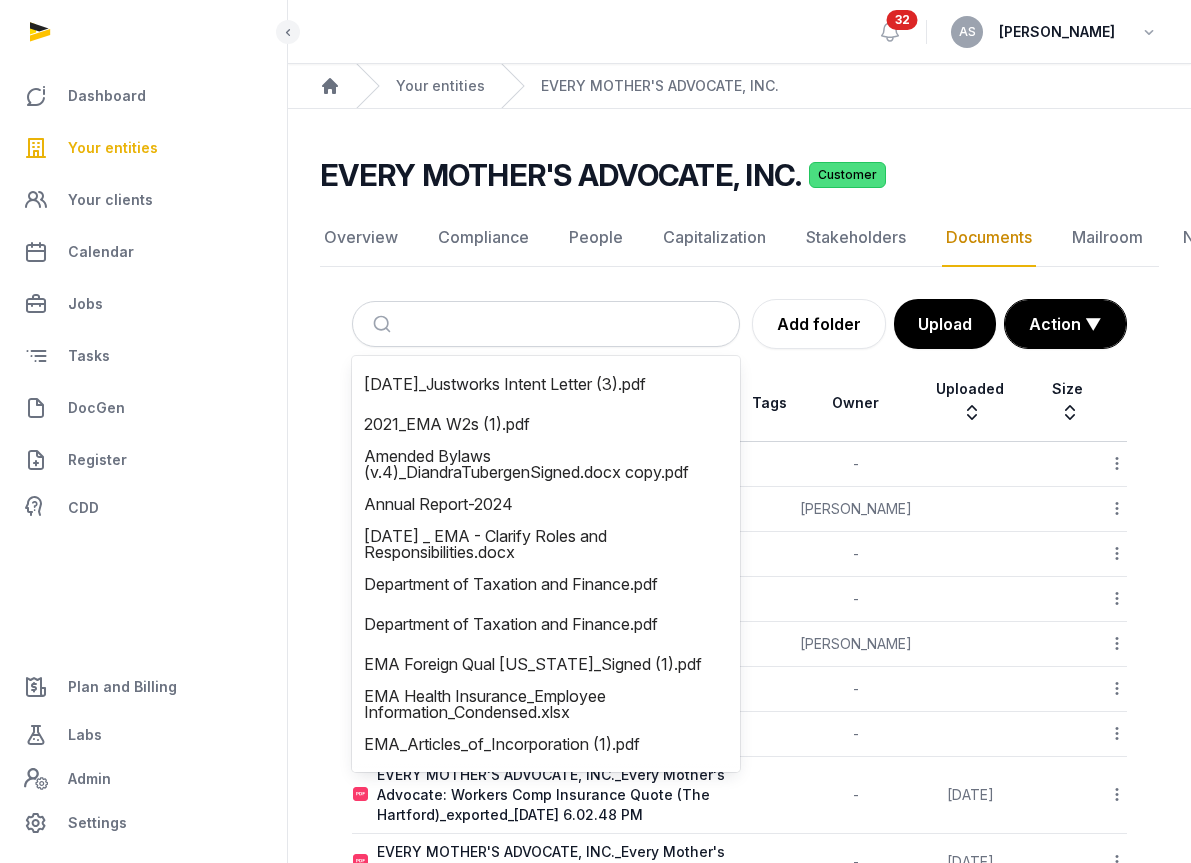 click on "Overview  Compliance  People  Capitalization  Stakeholders  Documents  Mailroom  Notes  Dossier  Jobs   Documents
Add folder   Upload   Action ▼  Start select  Move   Delete   Name  Tags Owner  Uploaded   Size  Billing -  Download Folder   Edit properties   Change owner   Copy link   Move   Copy & Move   Delete  Compliance [PERSON_NAME]  Download Folder   Edit properties   Change owner   Copy link   Move   Copy & Move   Delete  EIN -  Download Folder   Edit properties   Change owner   Copy link   Move   Copy & Move   Delete  FinOps -  Download Folder   Edit properties   Change owner   Copy link   Move   Copy & Move   Delete  HR [PERSON_NAME]  Download Folder   Edit properties   Change owner   Copy link   Move   Copy & Move   Delete  Incorporation -  Download Folder   Edit properties   Change owner   Copy link   Move   Copy & Move   Delete  Shared Folder -  Download Folder   Edit properties   Copy link  - [DATE]  Download   Edit properties   Change owner   Copy link   Move   Copy & Move   Delete  -" at bounding box center (739, 549) 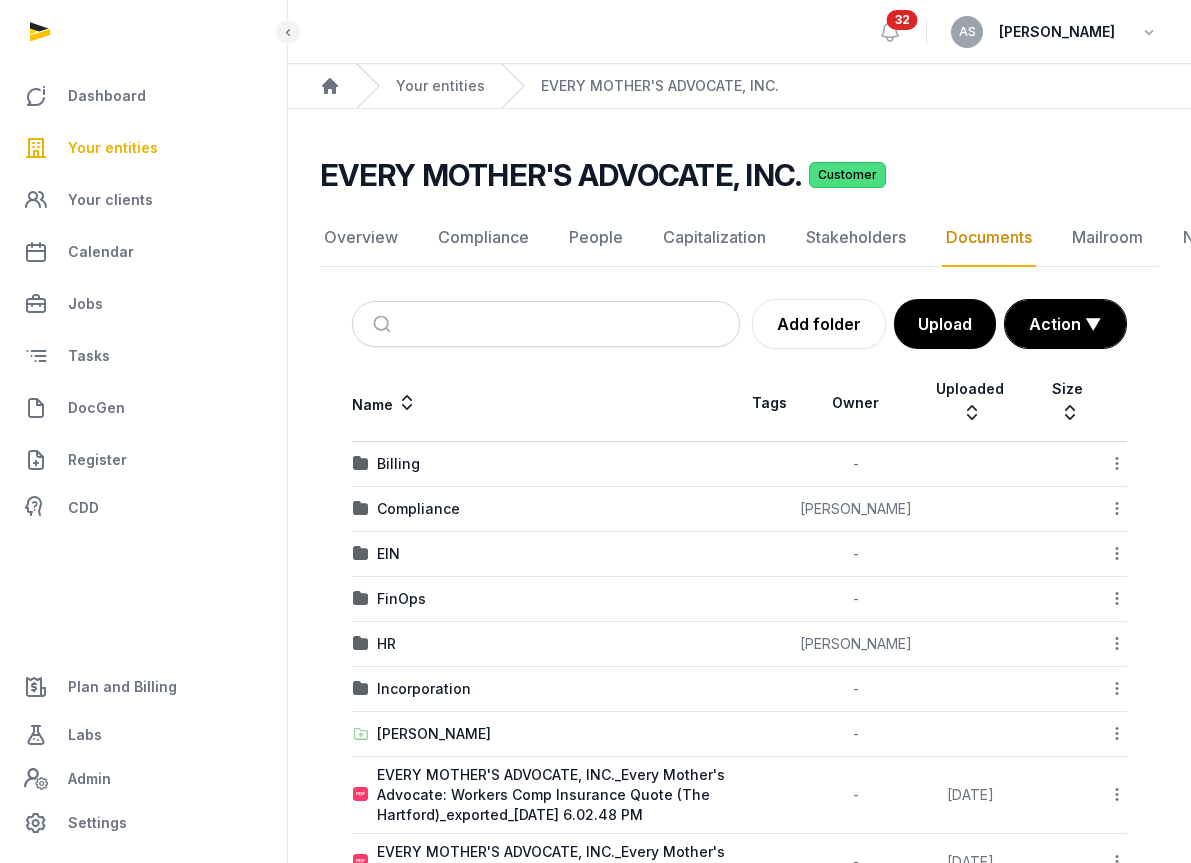 click on "Your entities" at bounding box center (113, 148) 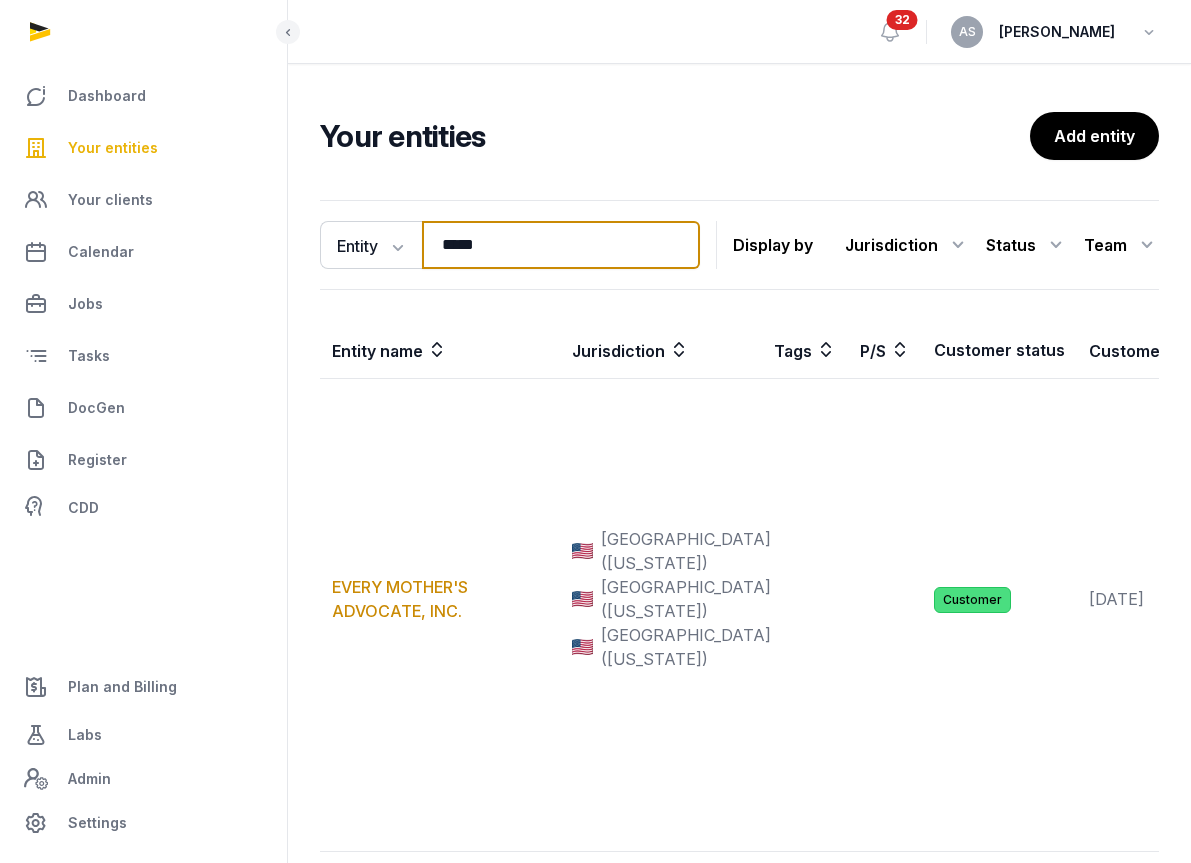 click on "*****" at bounding box center (561, 245) 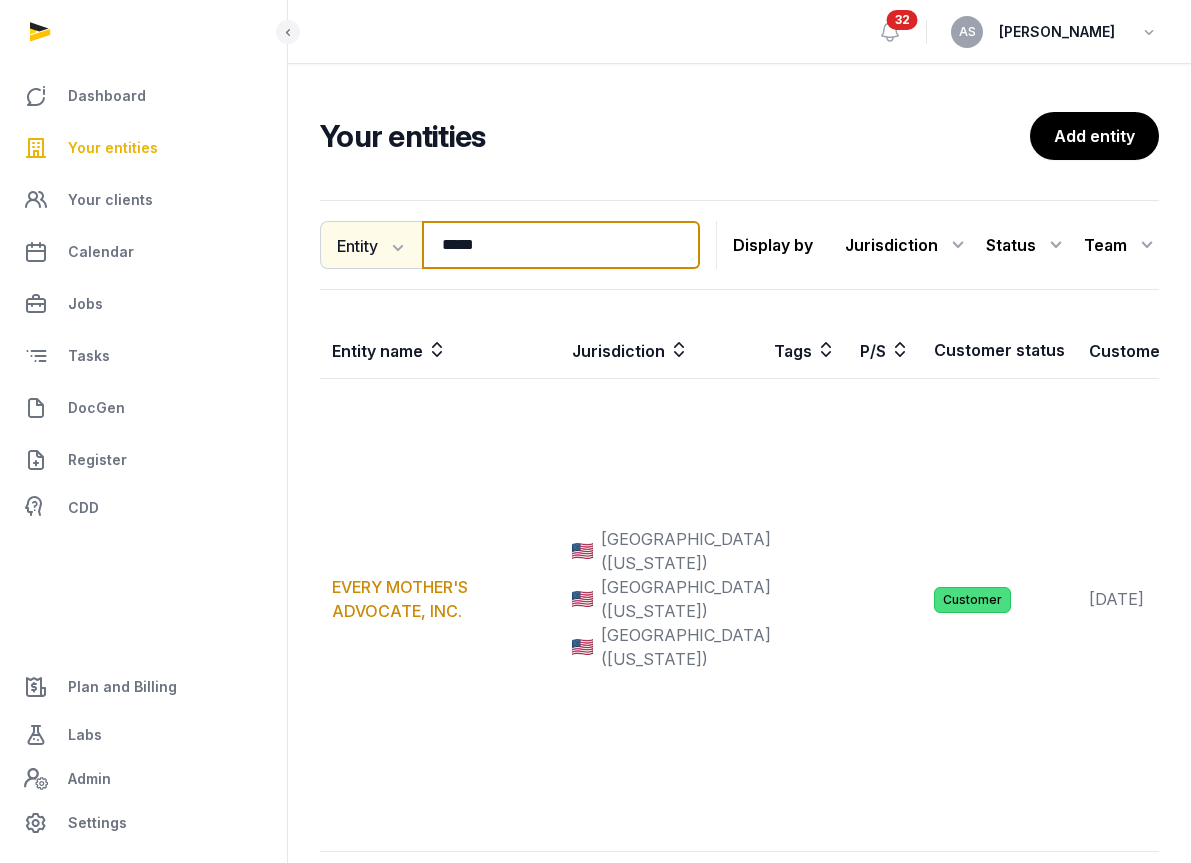 drag, startPoint x: 512, startPoint y: 257, endPoint x: 418, endPoint y: 256, distance: 94.00532 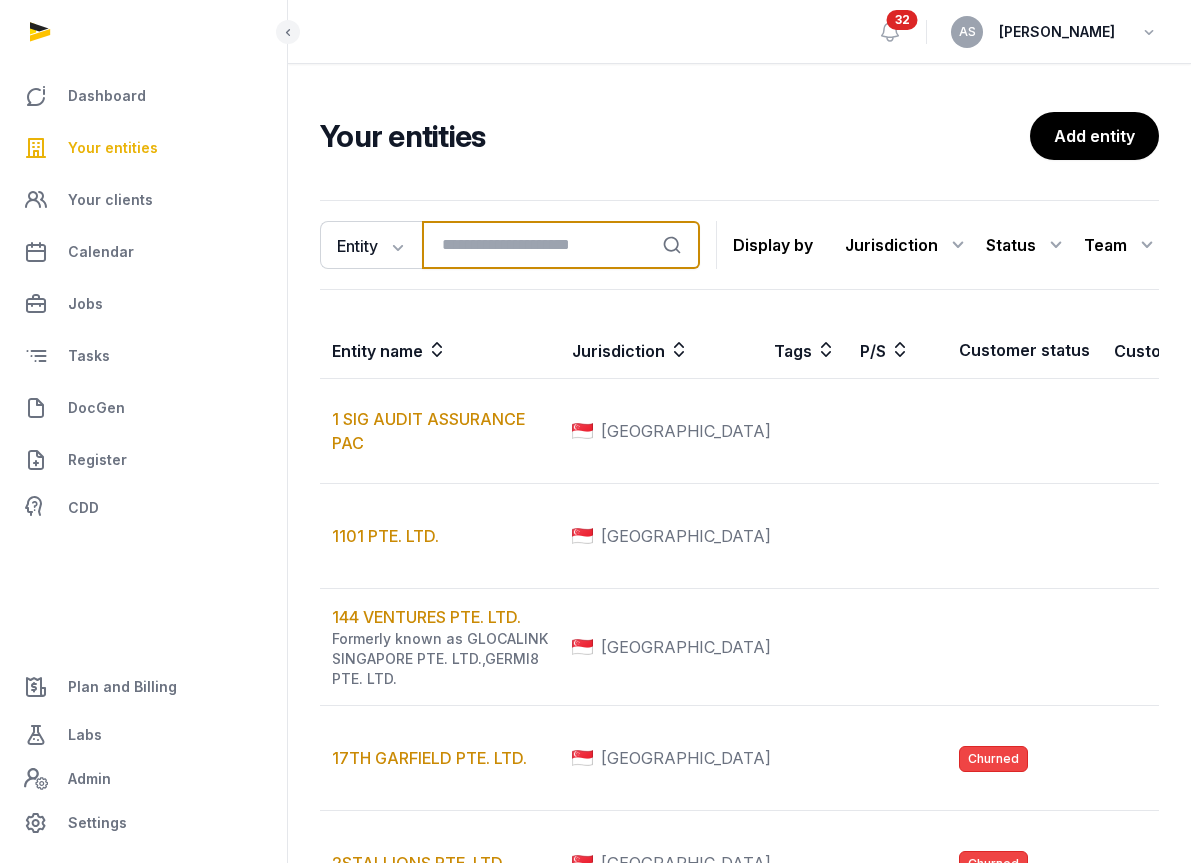 type 